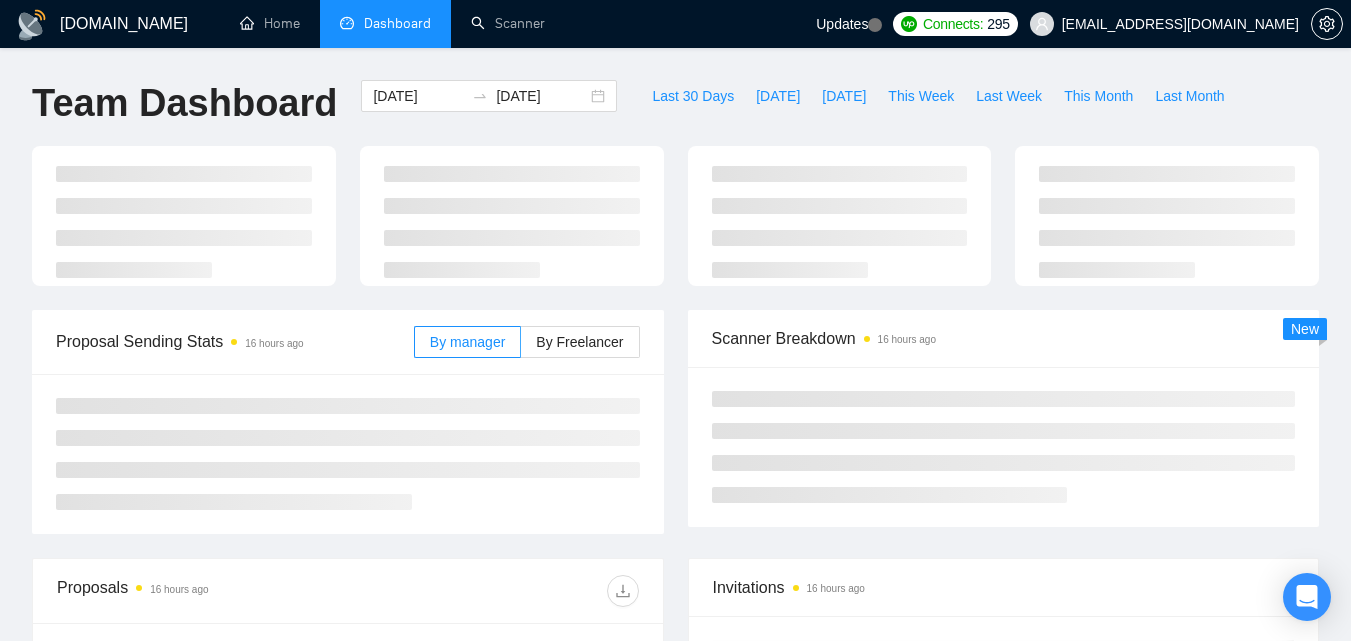 scroll, scrollTop: 0, scrollLeft: 0, axis: both 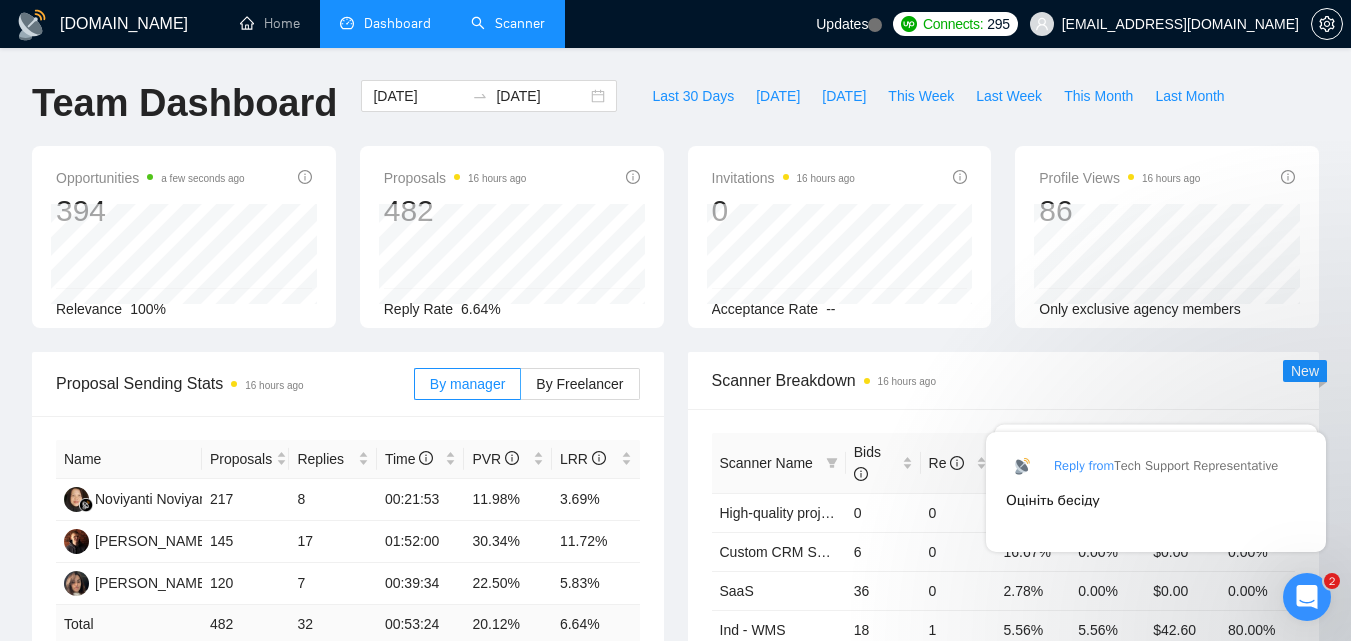 click on "Scanner" at bounding box center (508, 23) 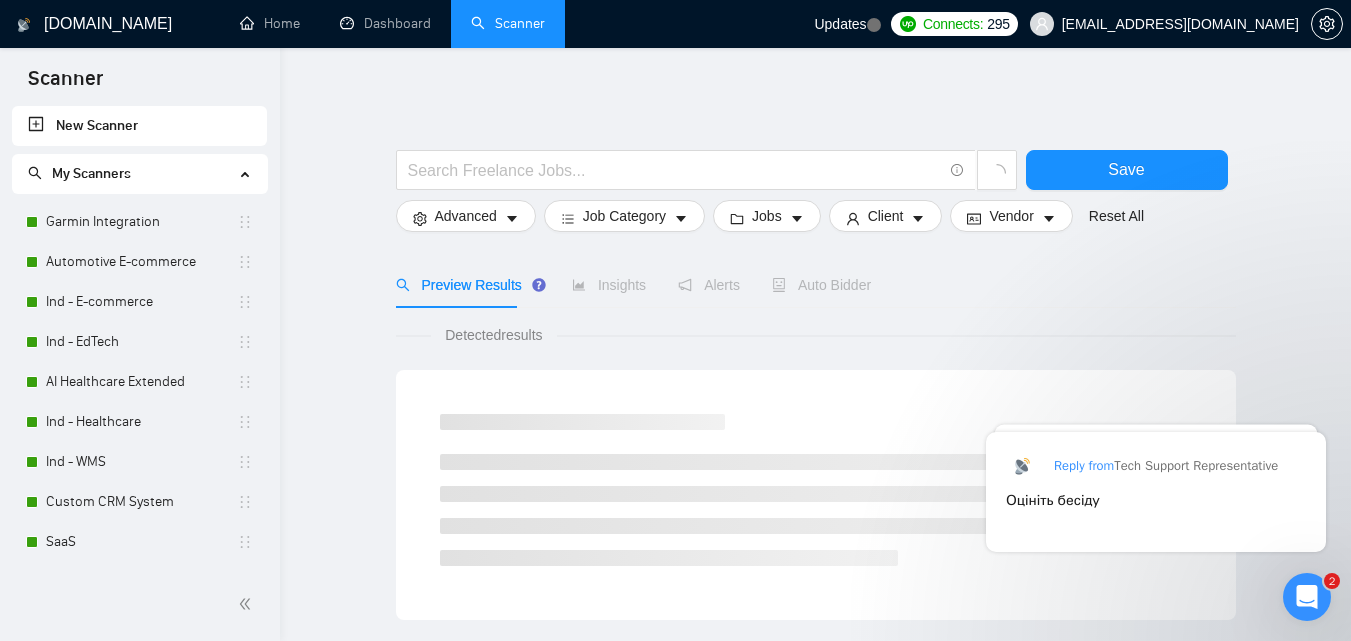 click 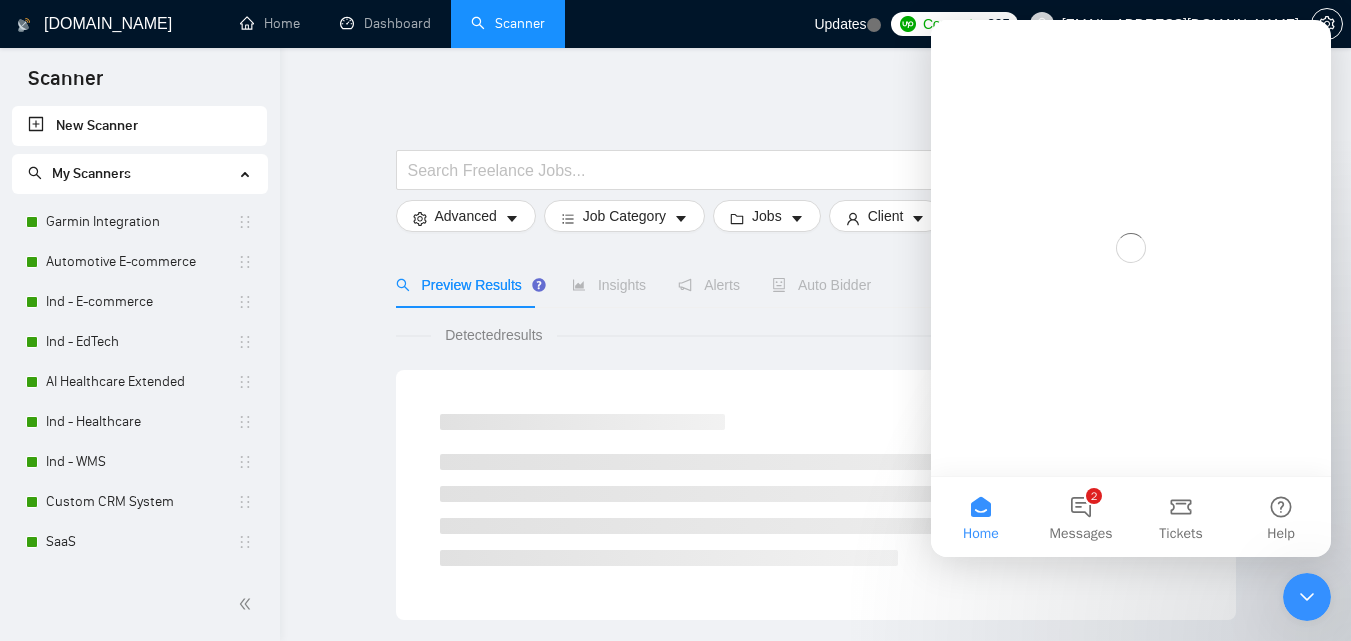 scroll, scrollTop: 0, scrollLeft: 0, axis: both 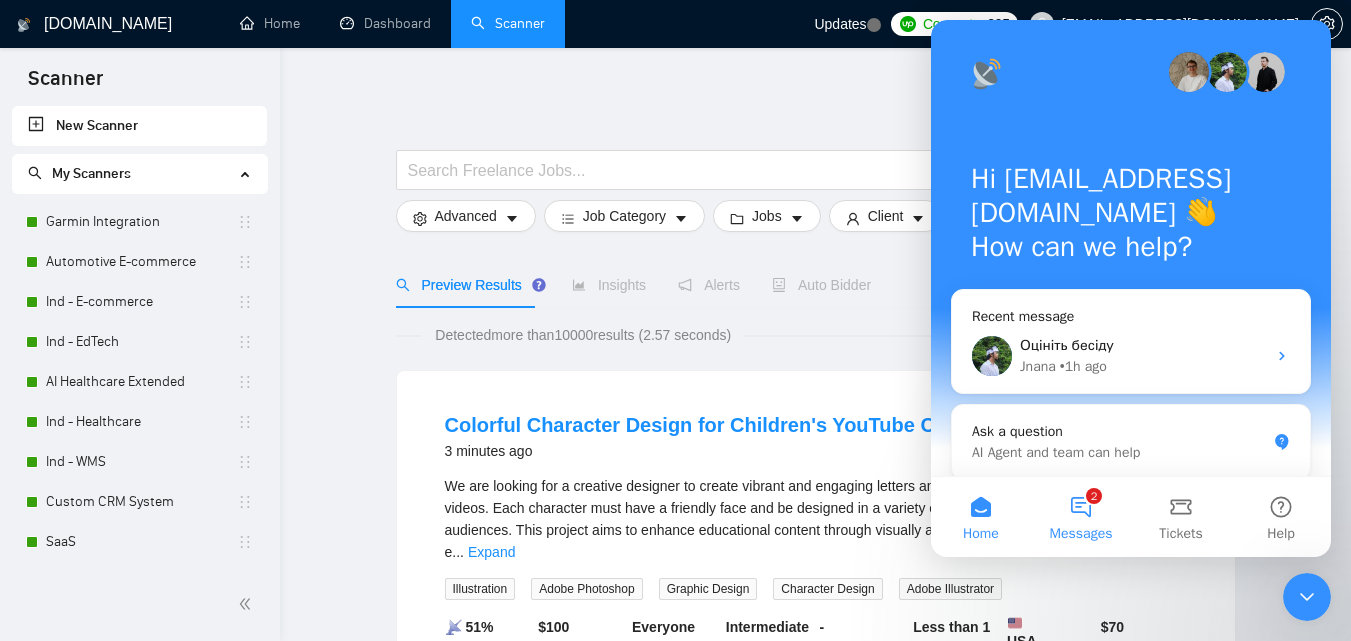 click on "2 Messages" at bounding box center (1081, 517) 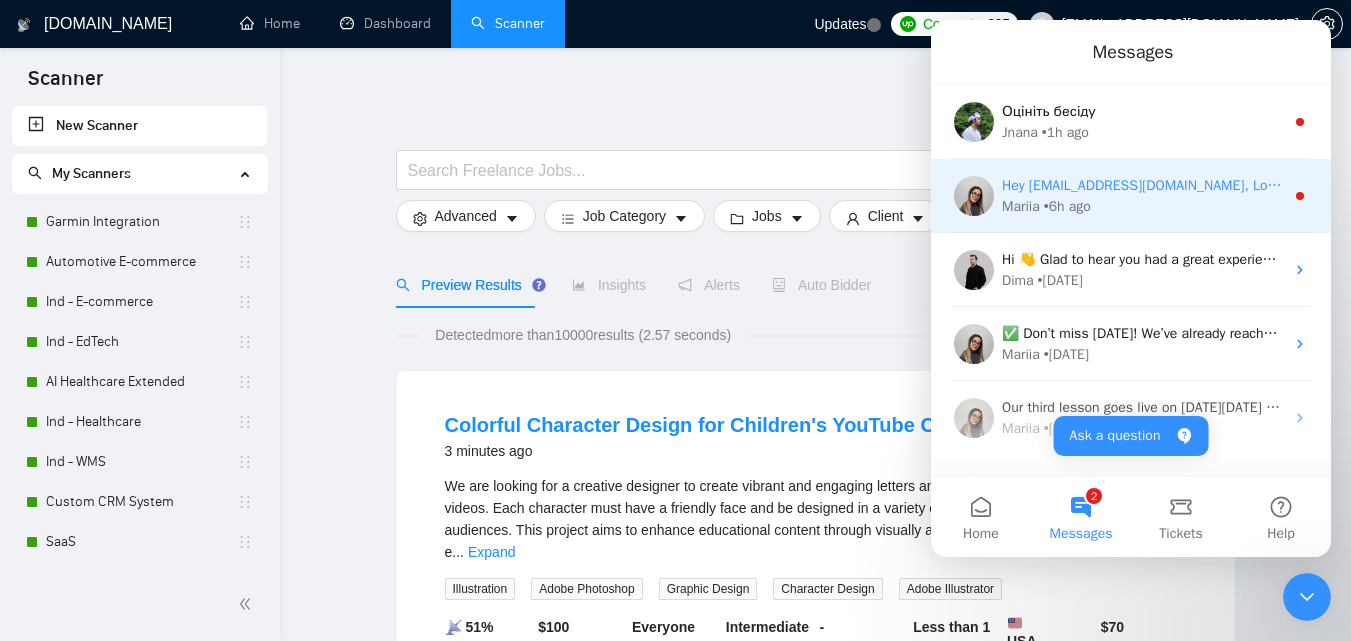 click on "Mariia •  6h ago" at bounding box center [1143, 206] 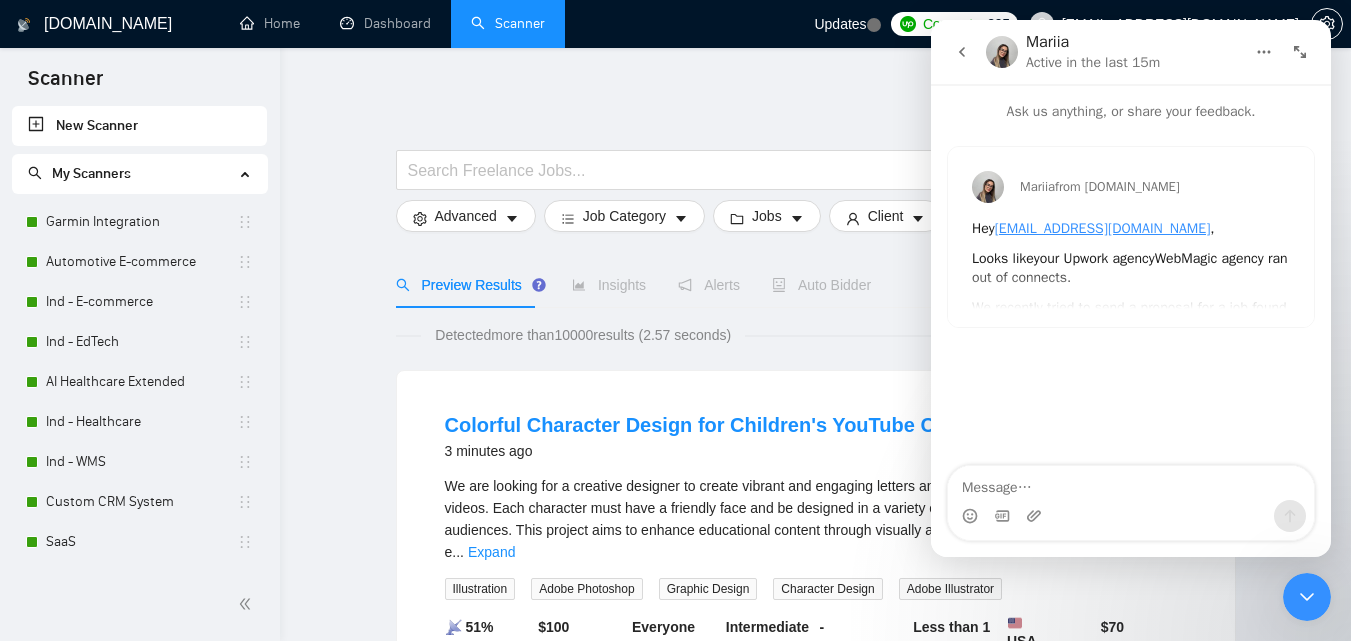 click at bounding box center [962, 52] 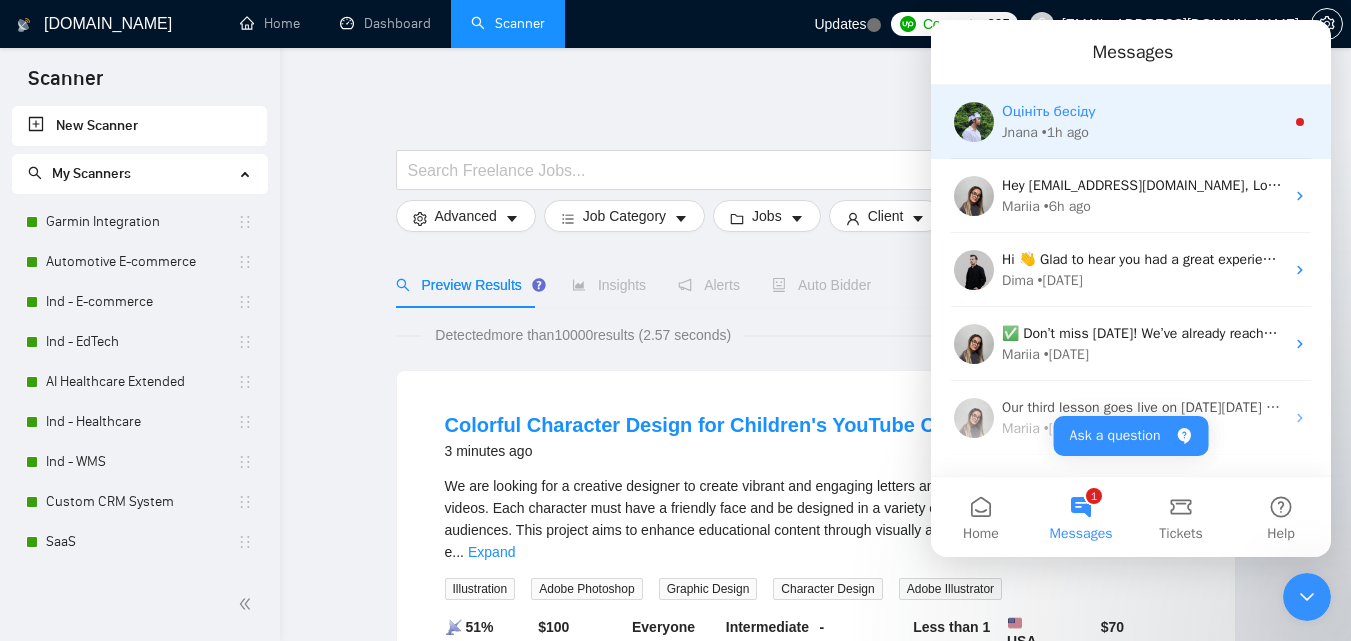 click on "Jnana •  1h ago" at bounding box center (1143, 132) 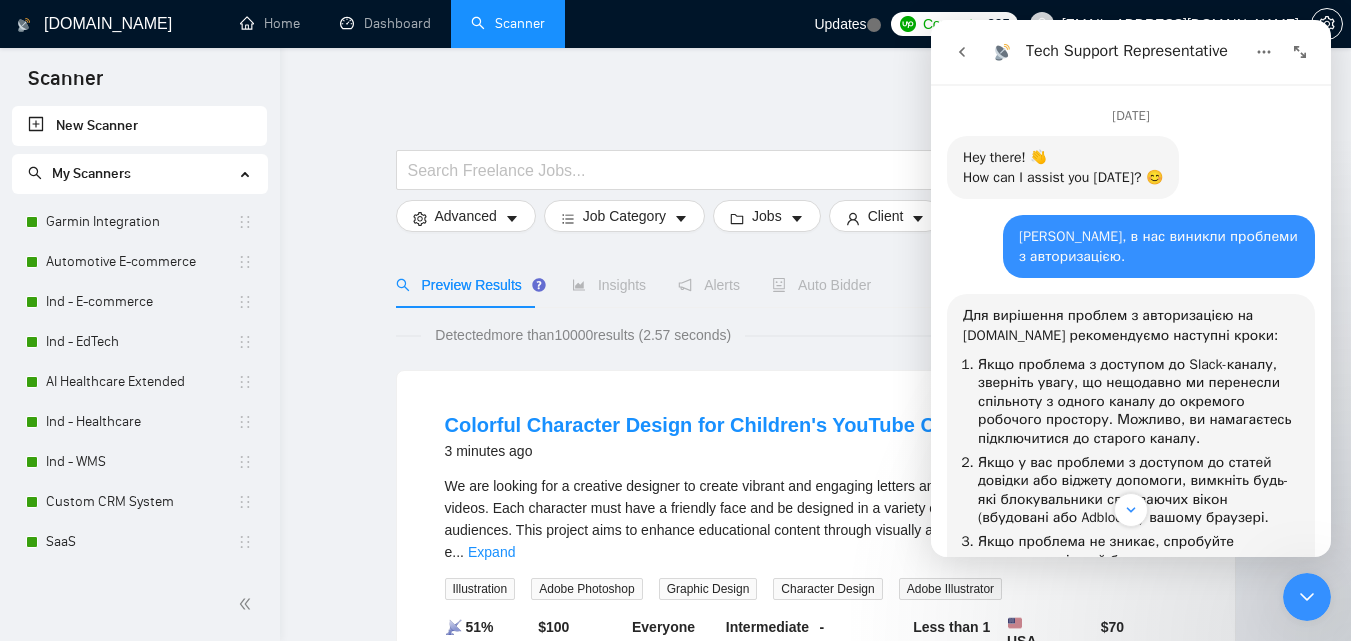 scroll, scrollTop: 3, scrollLeft: 0, axis: vertical 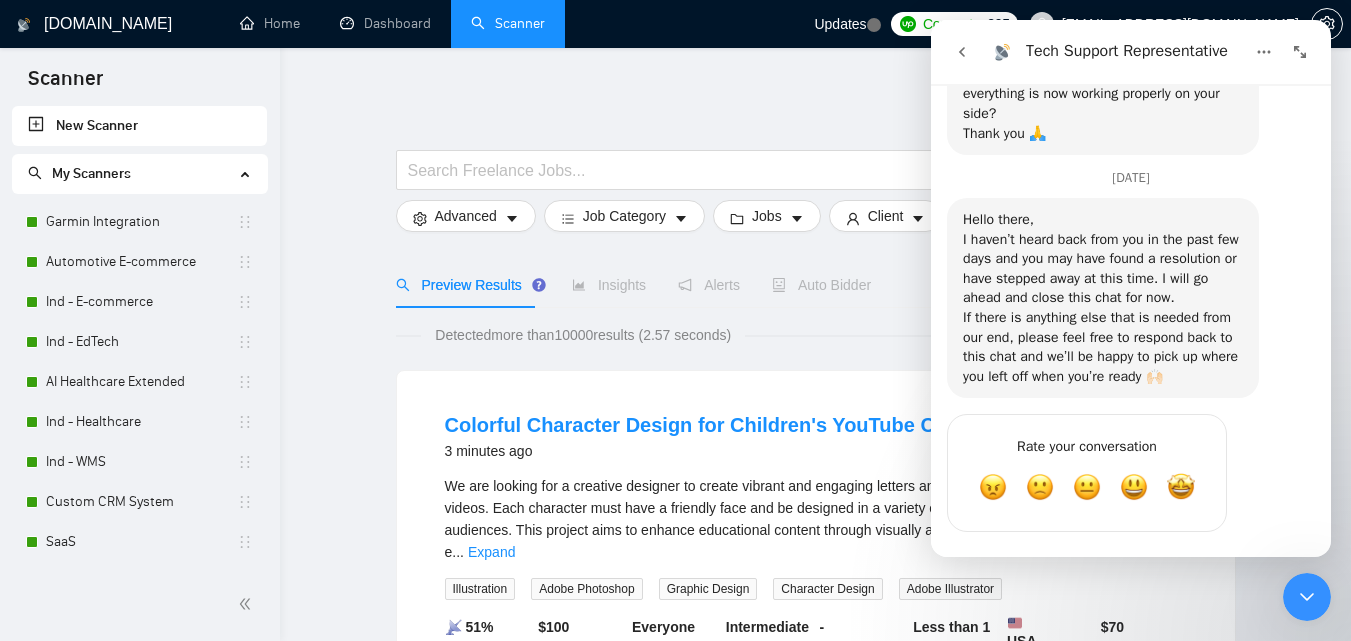 click at bounding box center (1307, 597) 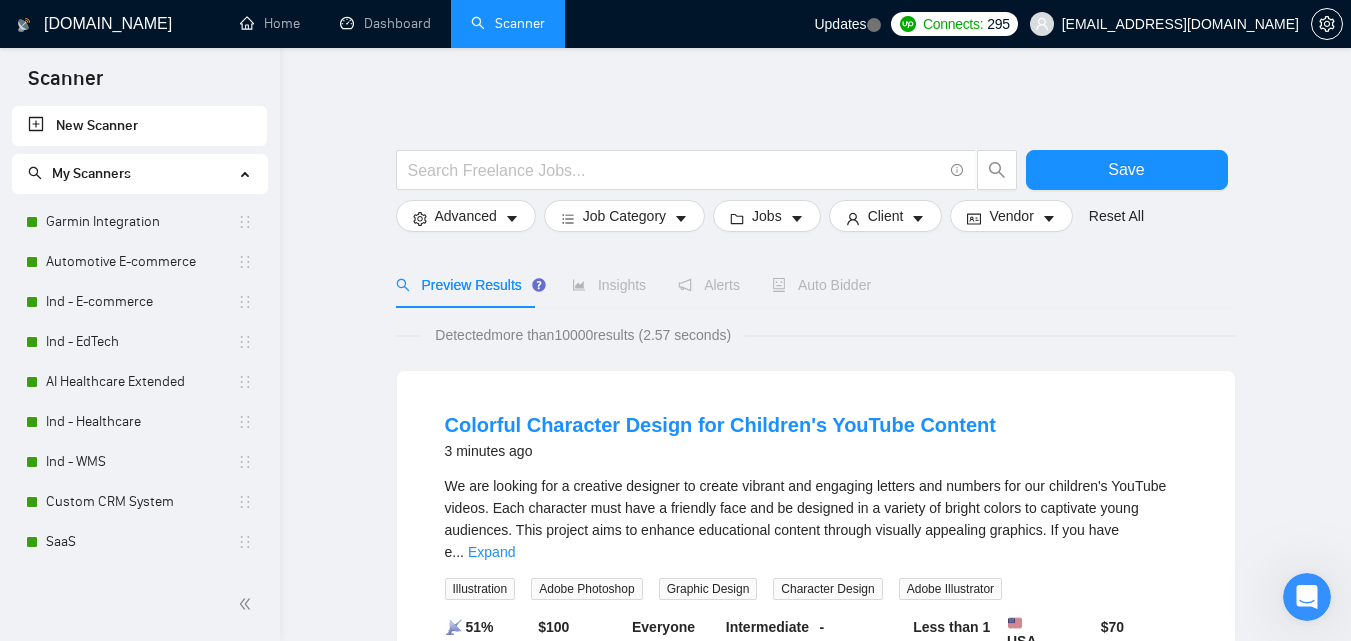 scroll, scrollTop: 0, scrollLeft: 0, axis: both 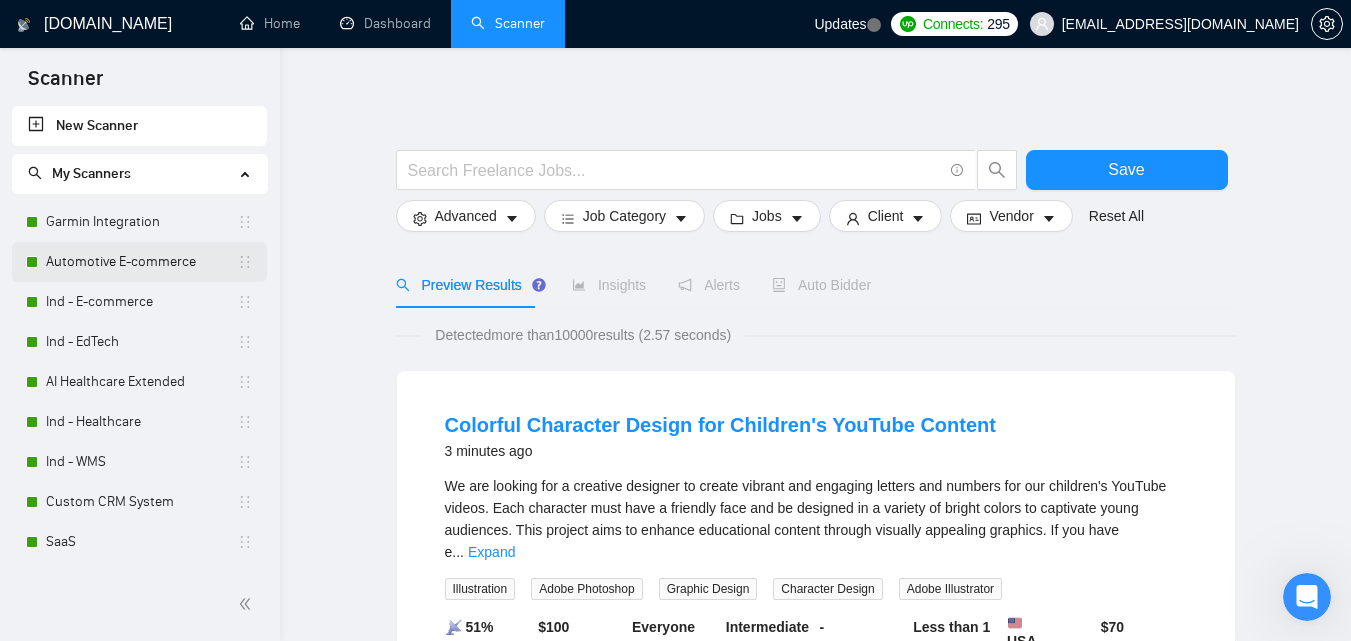 click on "Automotive E-commerce" at bounding box center [141, 262] 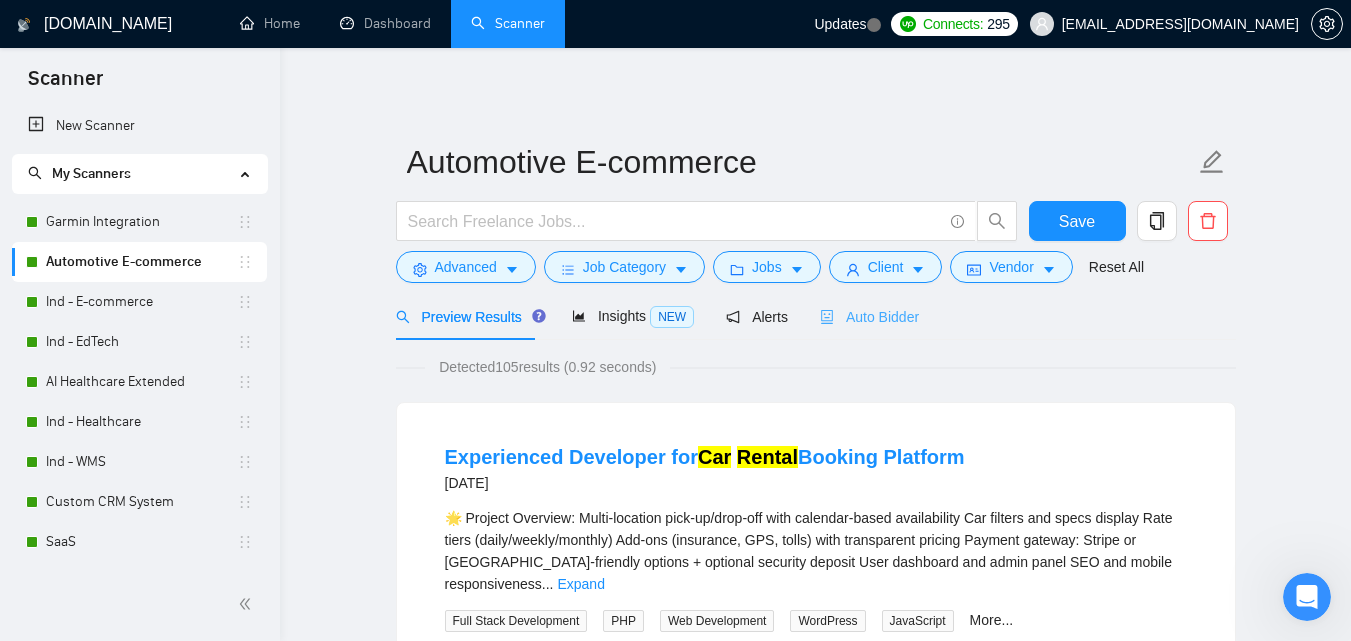 click on "Auto Bidder" at bounding box center [869, 316] 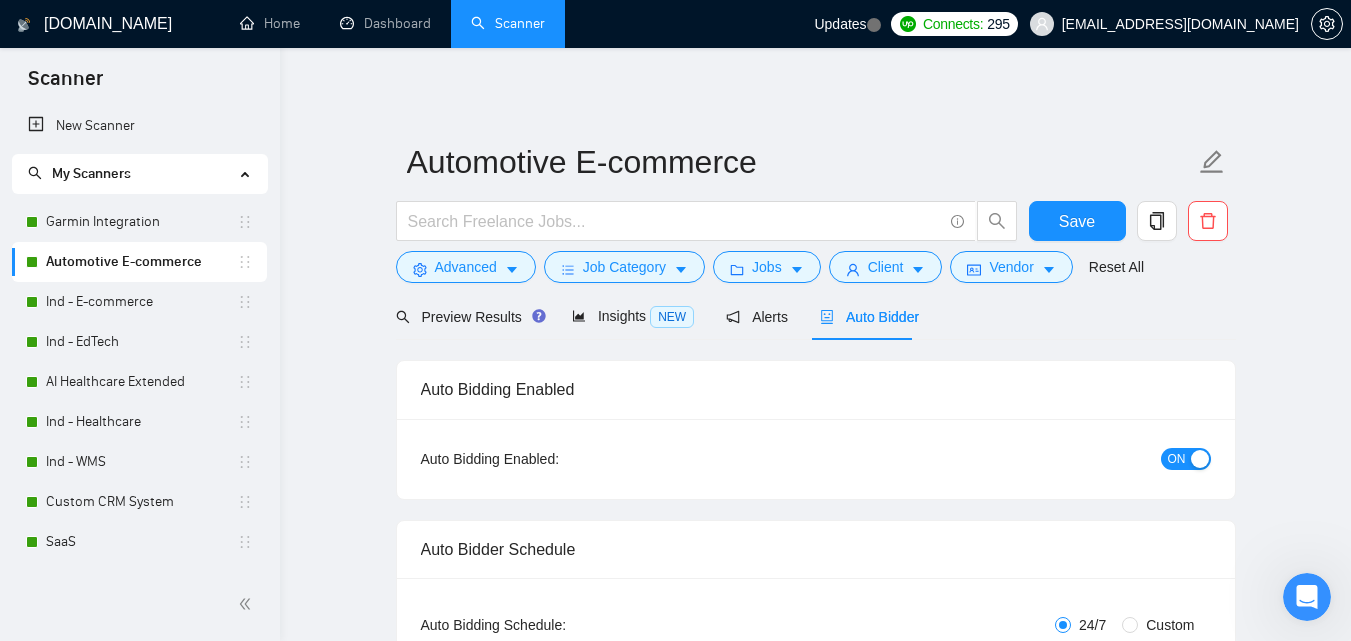 type 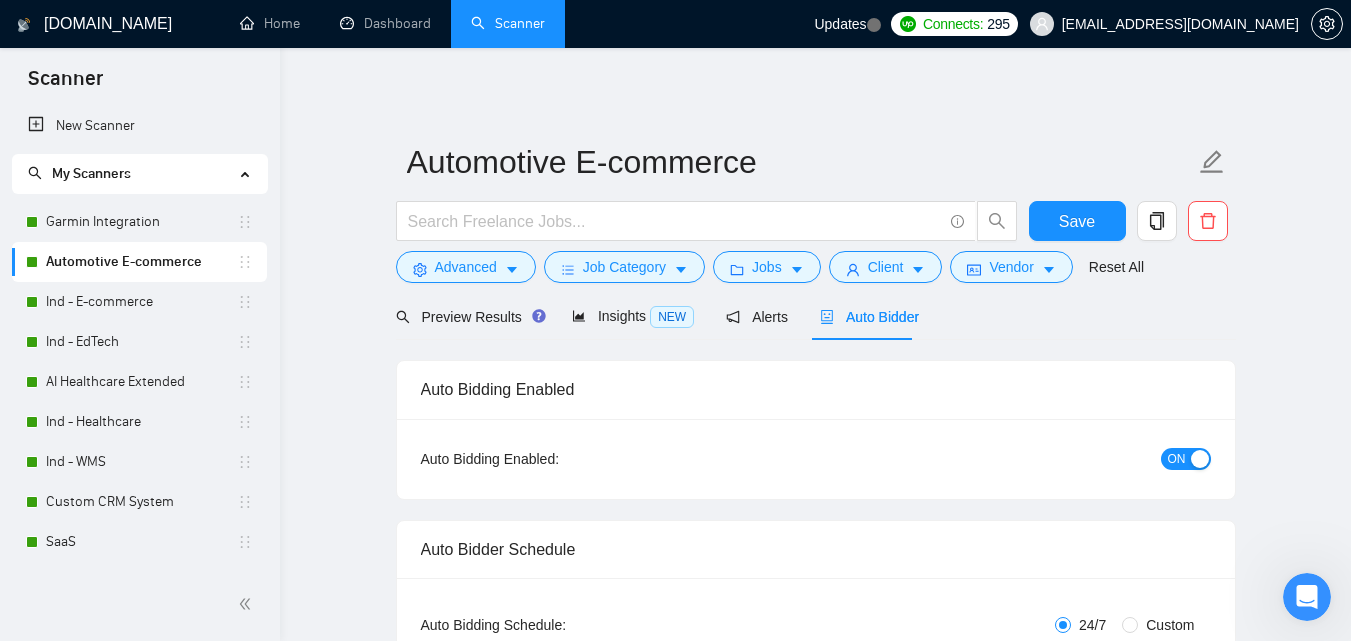 click on "ON" at bounding box center (1177, 459) 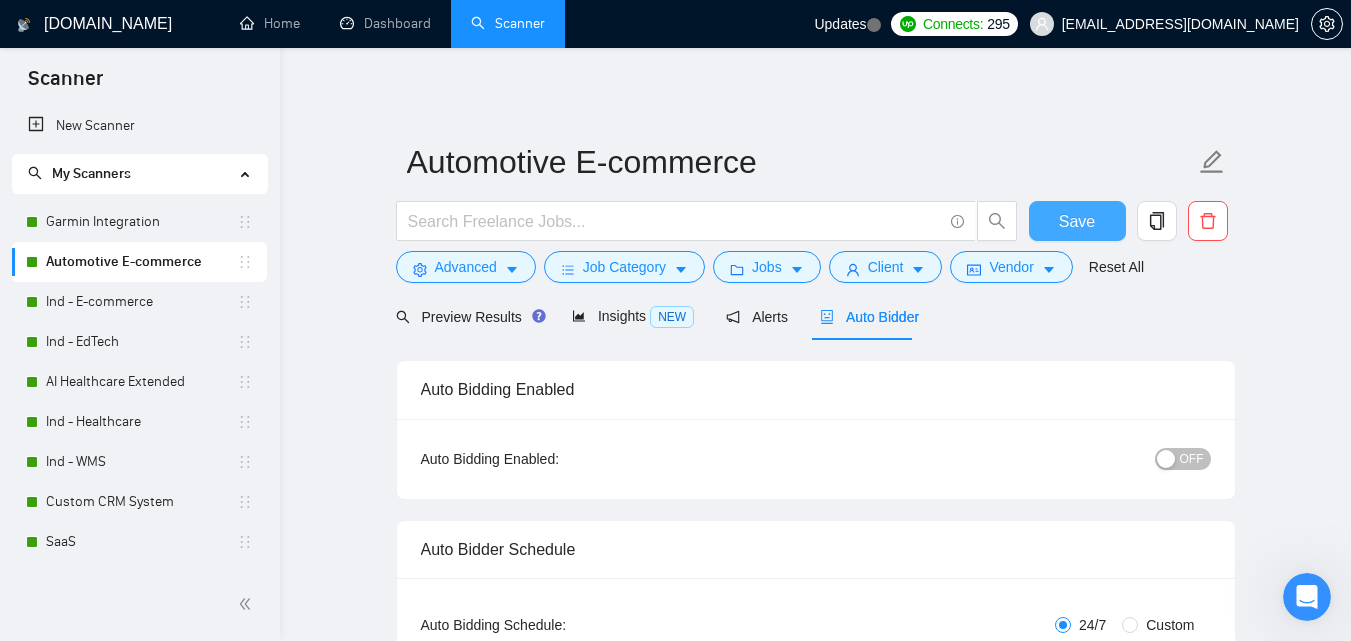 click on "Save" at bounding box center [1077, 221] 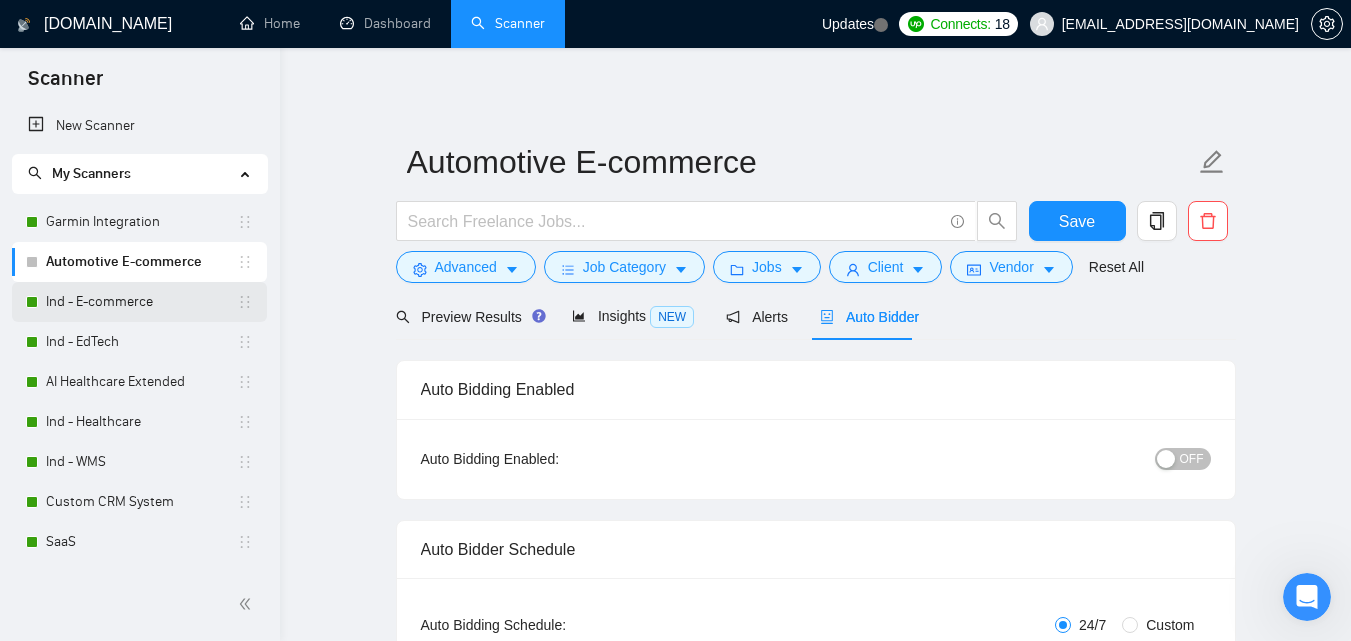 click on "Ind - E-commerce" at bounding box center (141, 302) 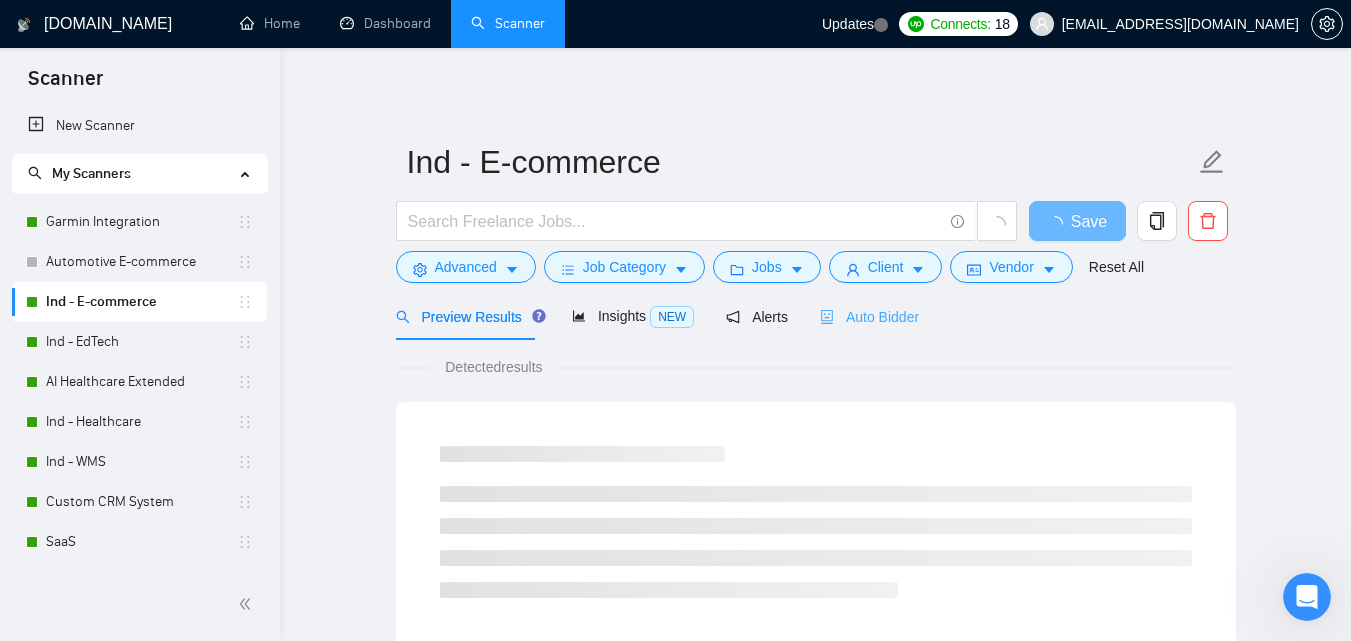 click on "Auto Bidder" at bounding box center (869, 316) 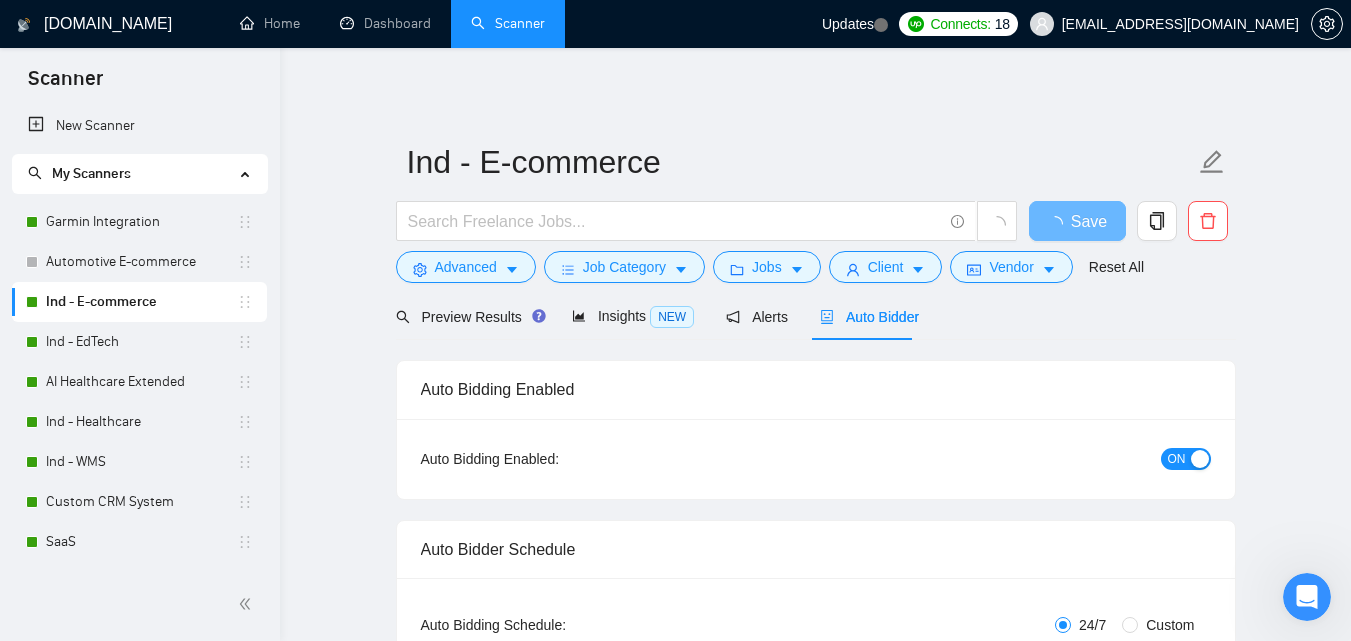 type 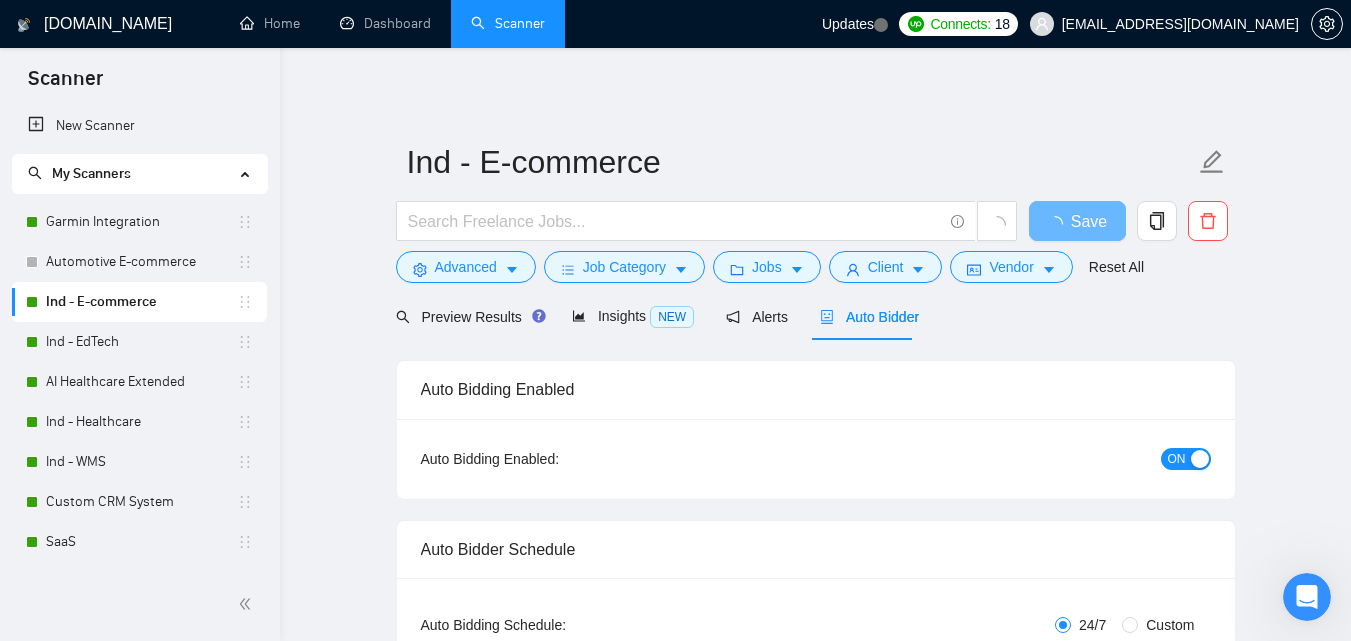 checkbox on "true" 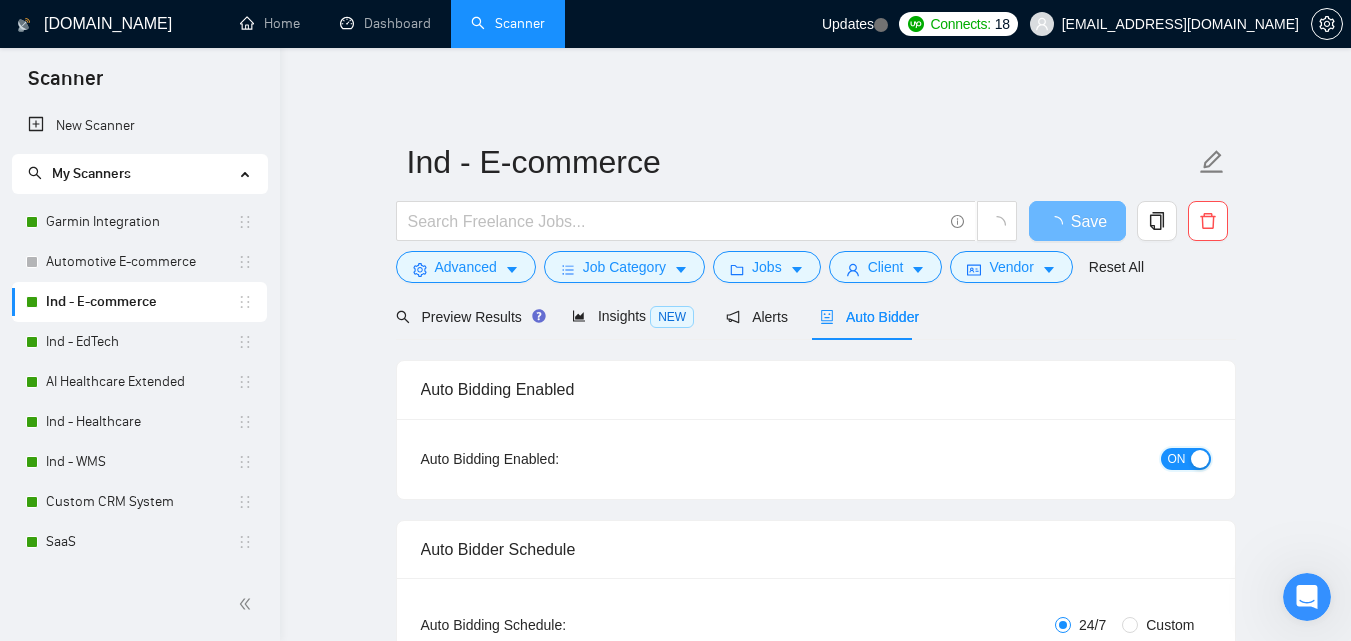 click on "ON" at bounding box center (1186, 459) 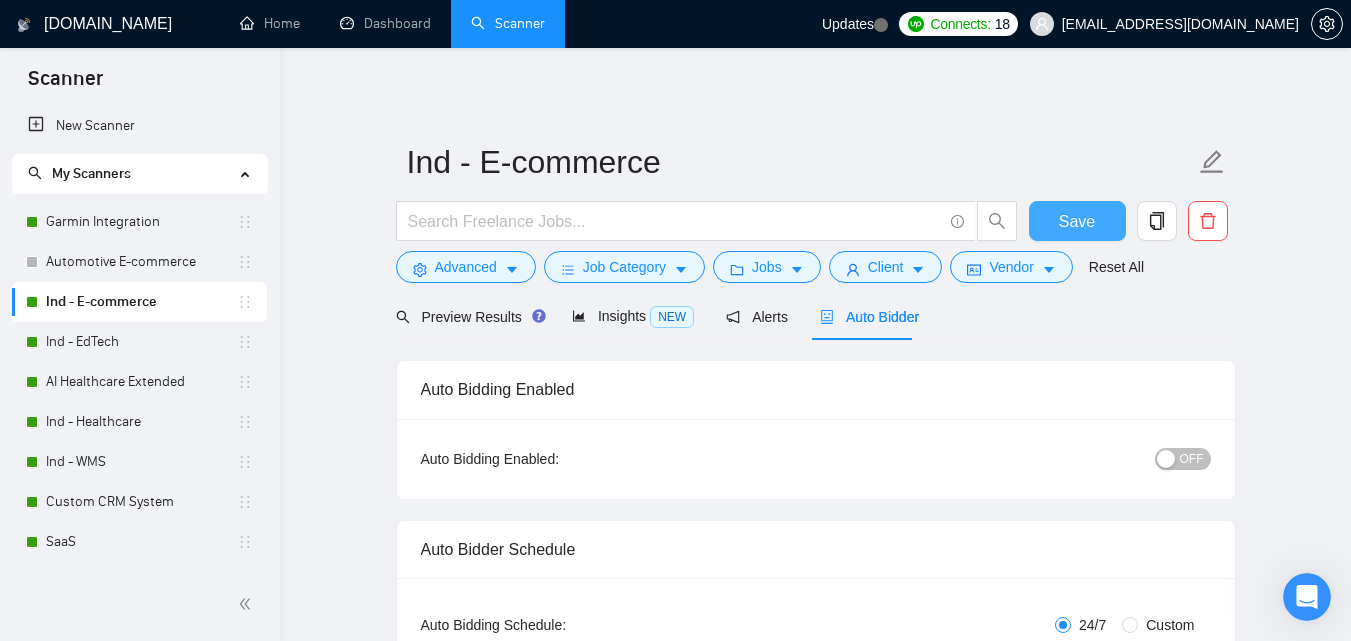 click on "Save" at bounding box center [1077, 221] 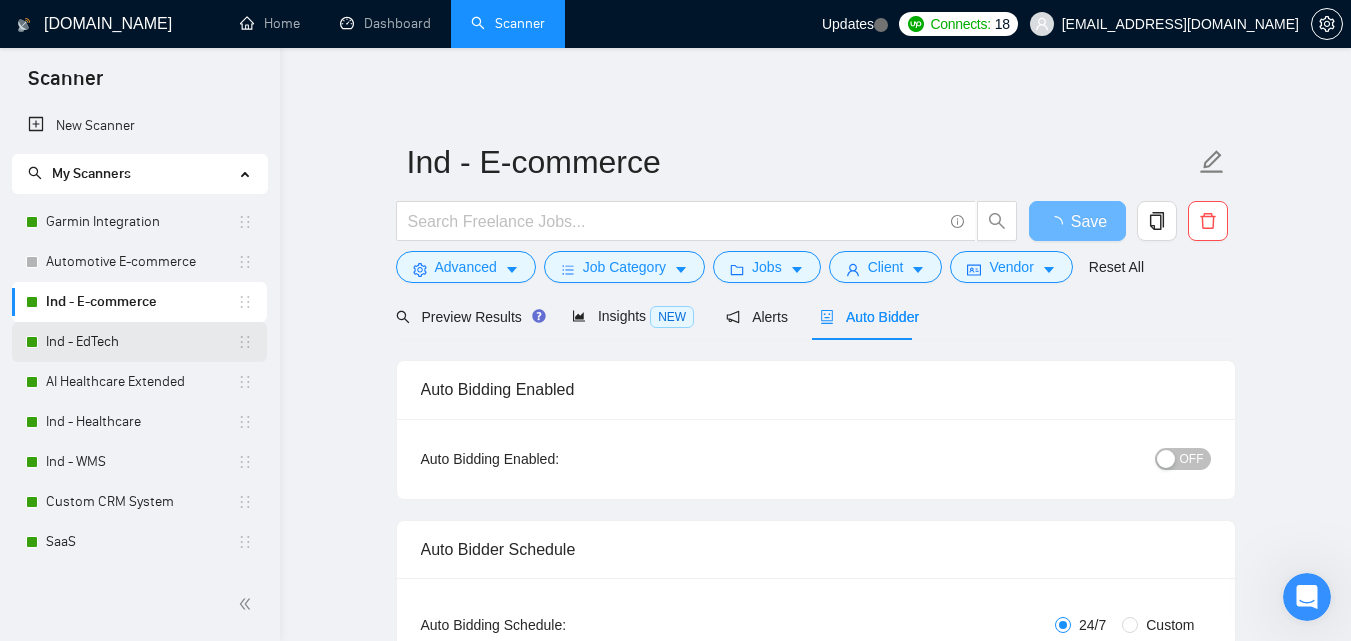 click on "Ind - EdTech" at bounding box center (141, 342) 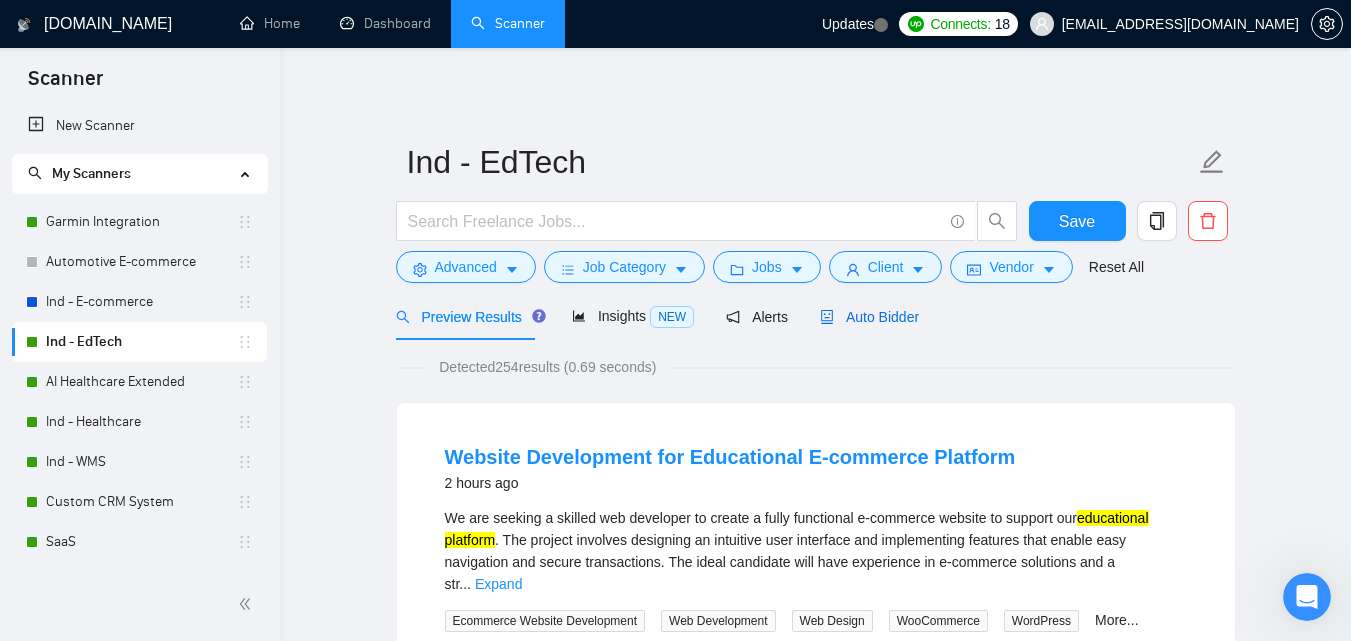 click on "Auto Bidder" at bounding box center [869, 317] 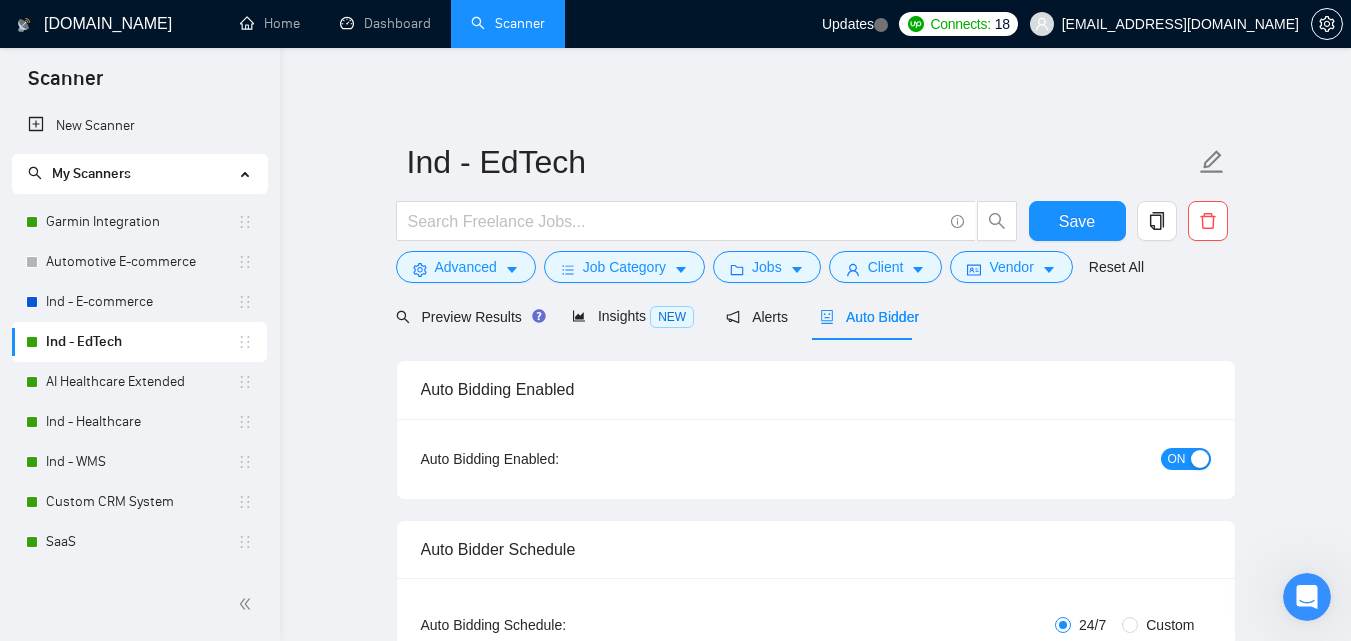 type 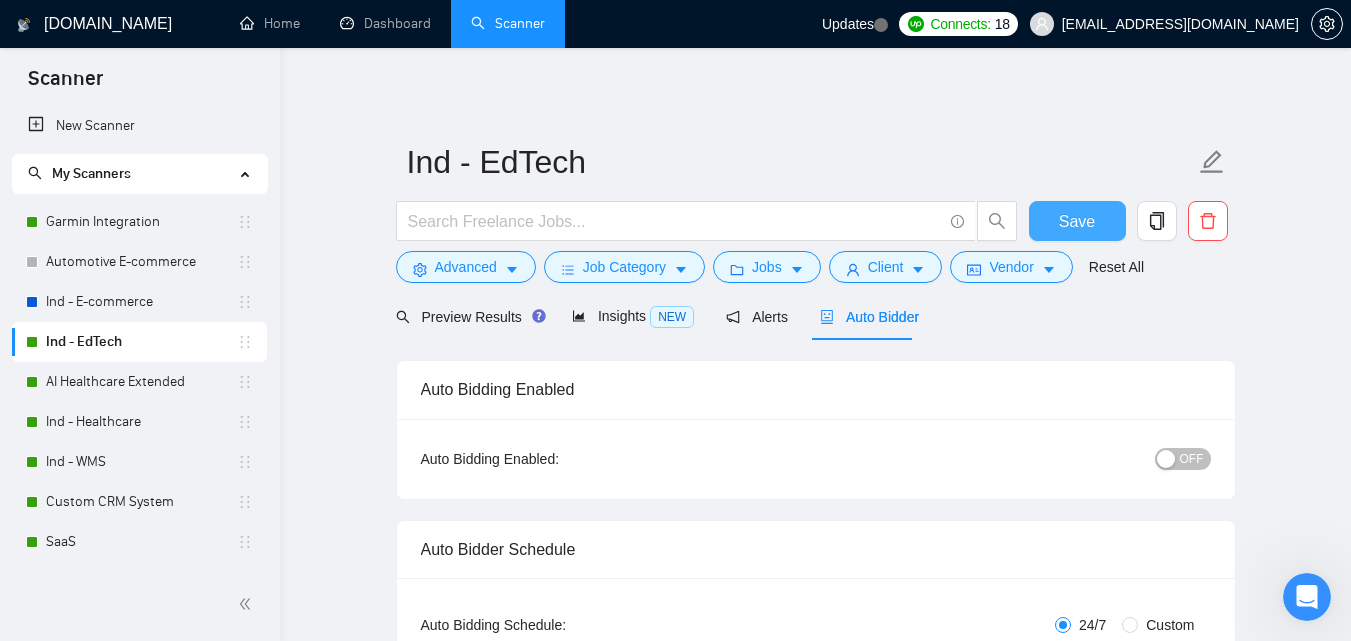 click on "Save" at bounding box center (1077, 221) 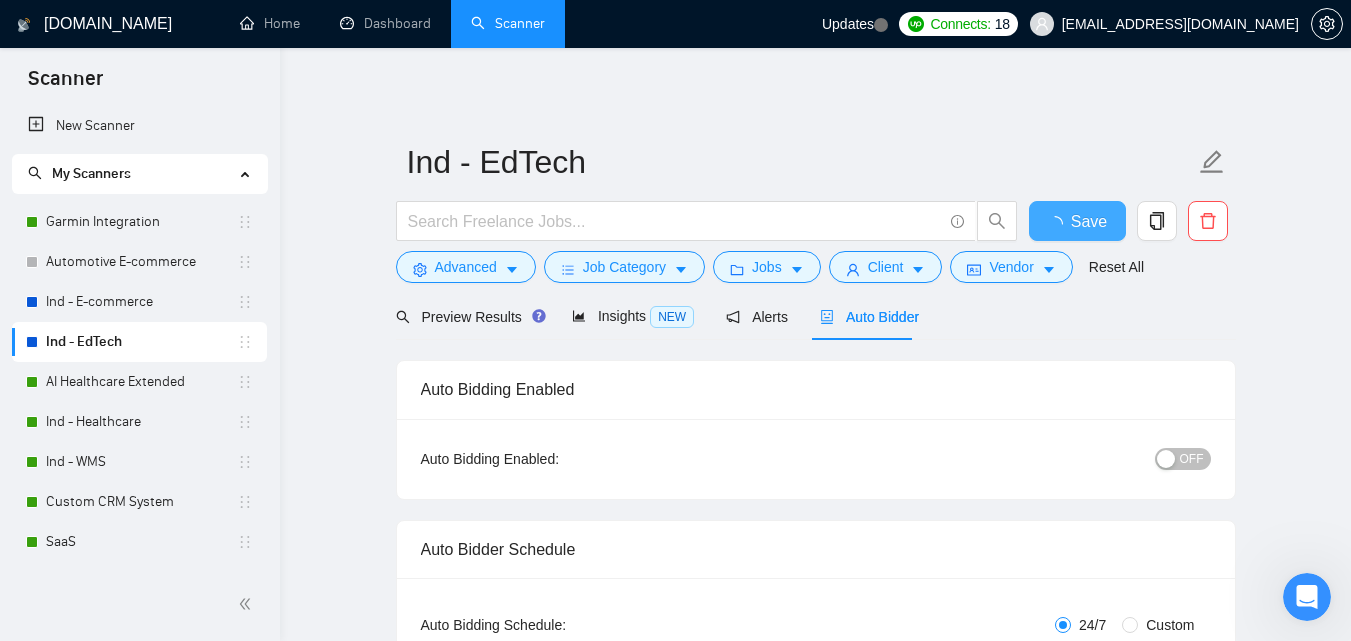 type 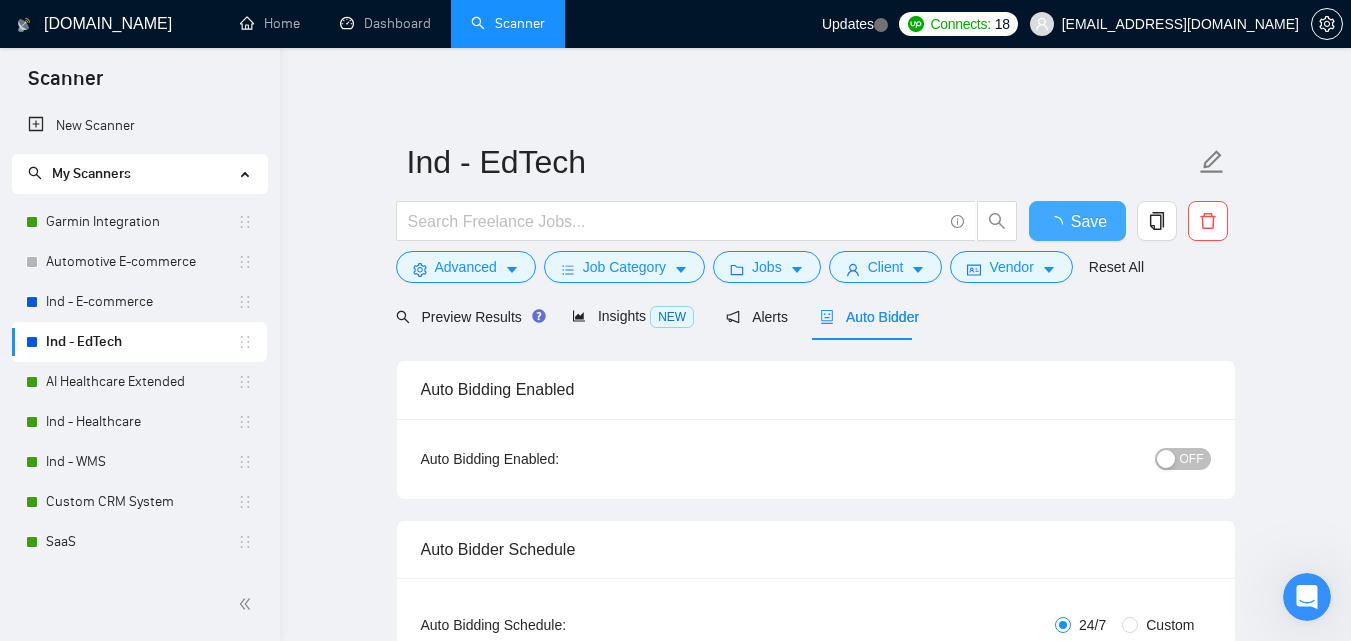checkbox on "true" 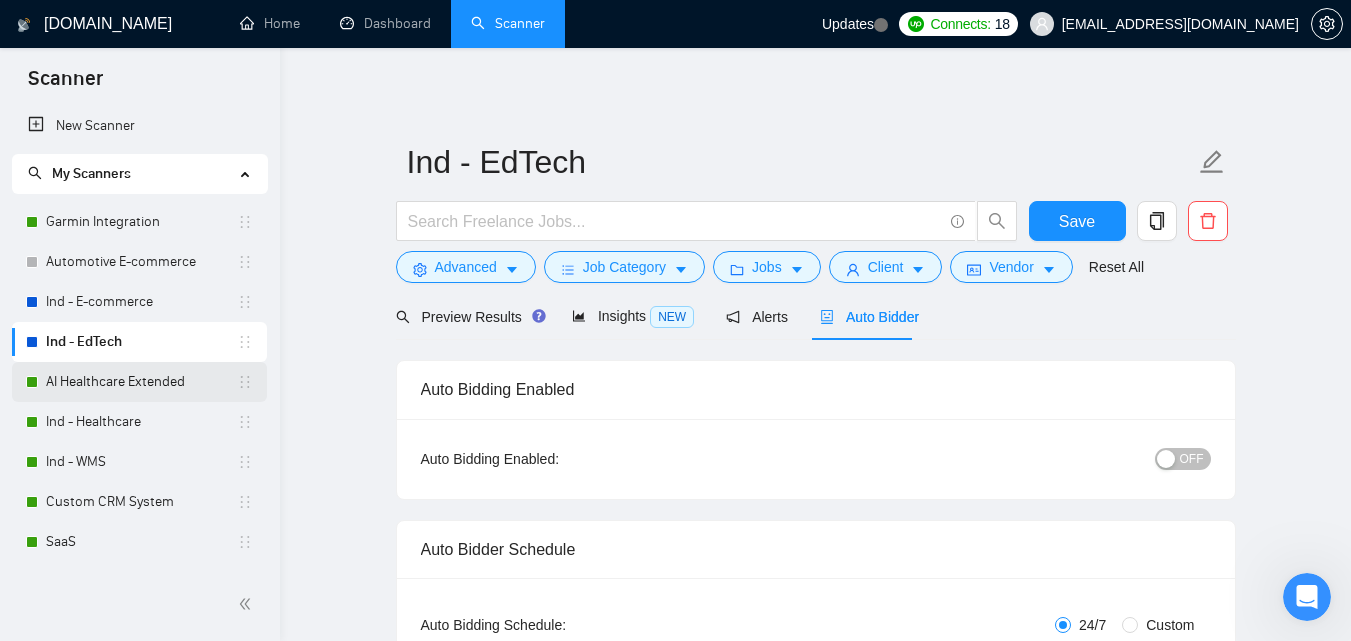 click on "AI Healthcare Extended" at bounding box center [141, 382] 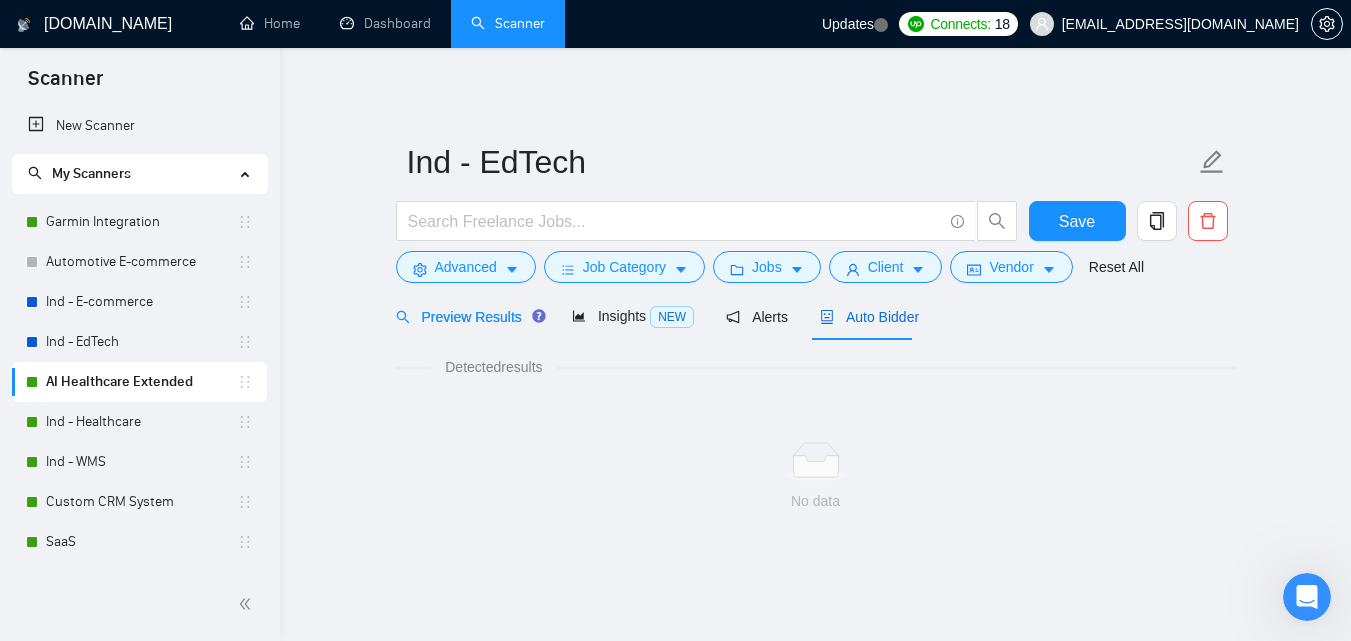 click on "Auto Bidder" at bounding box center [869, 317] 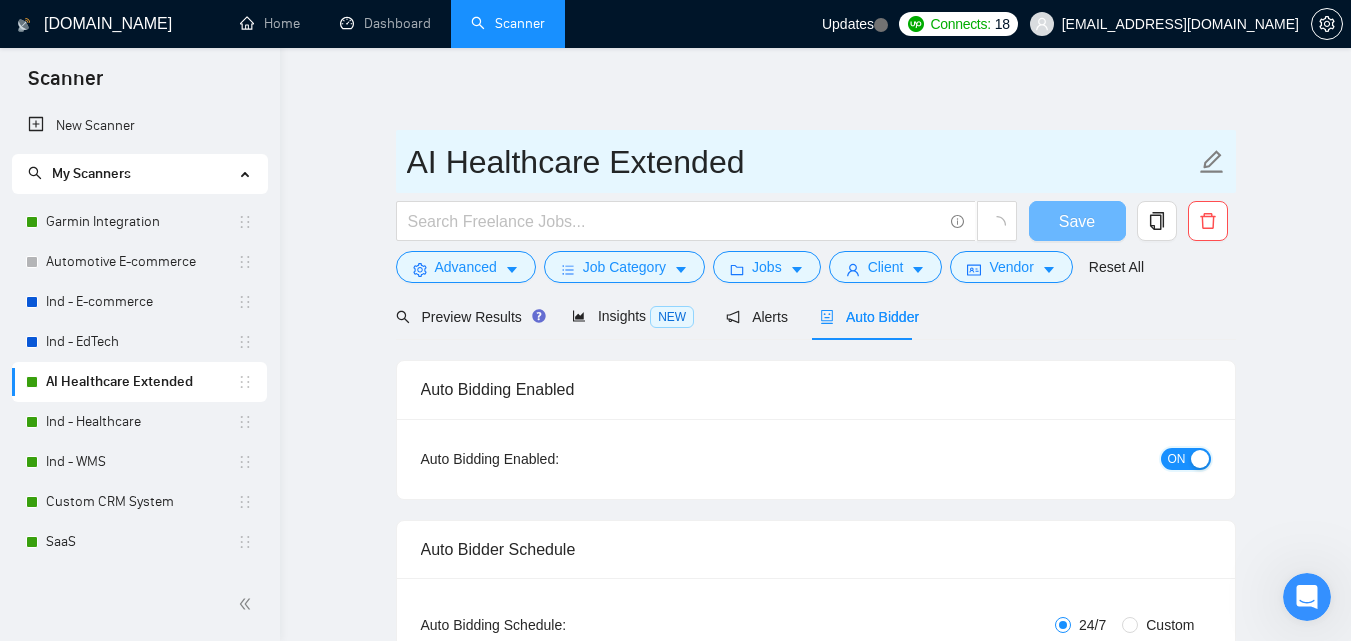 click on "ON" at bounding box center [1177, 459] 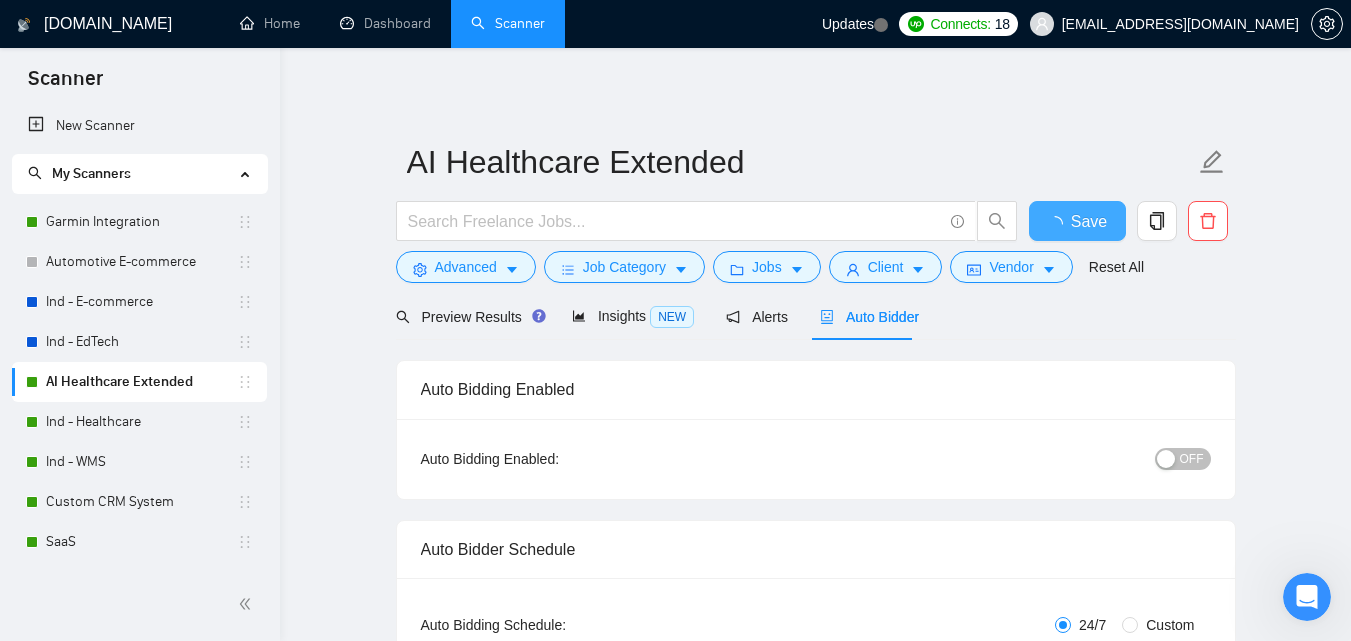 click on "Save" at bounding box center (1077, 221) 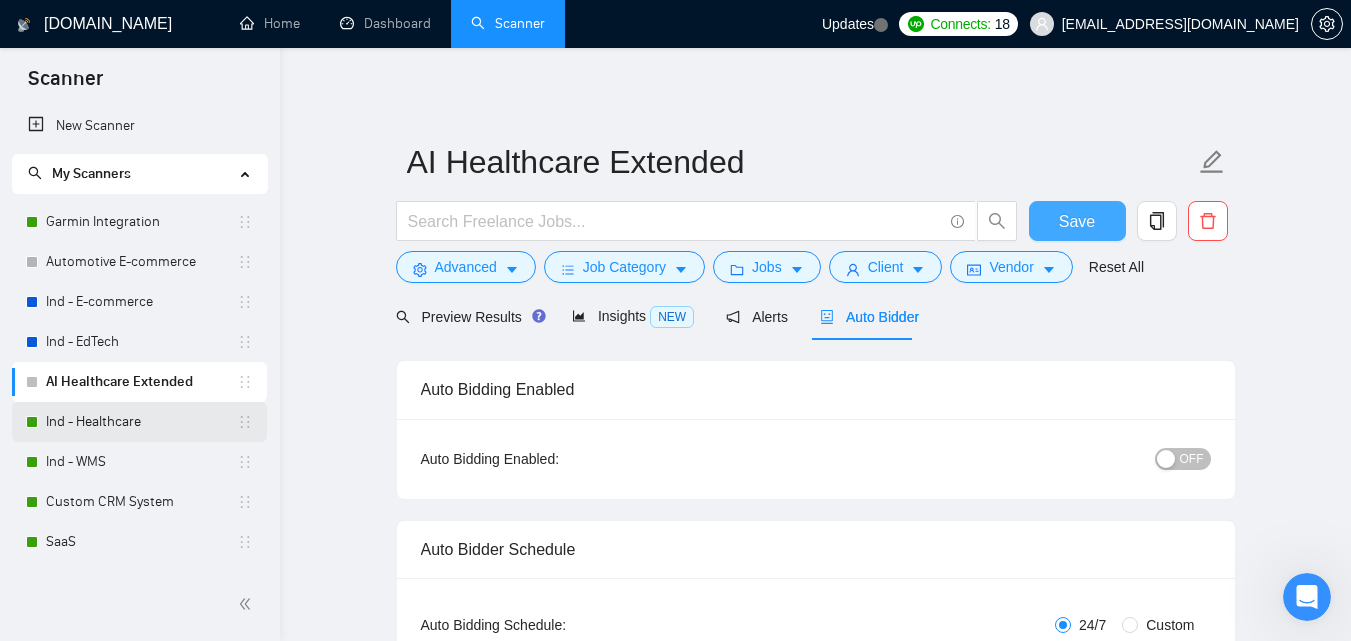 click on "Ind - Healthcare" at bounding box center (141, 422) 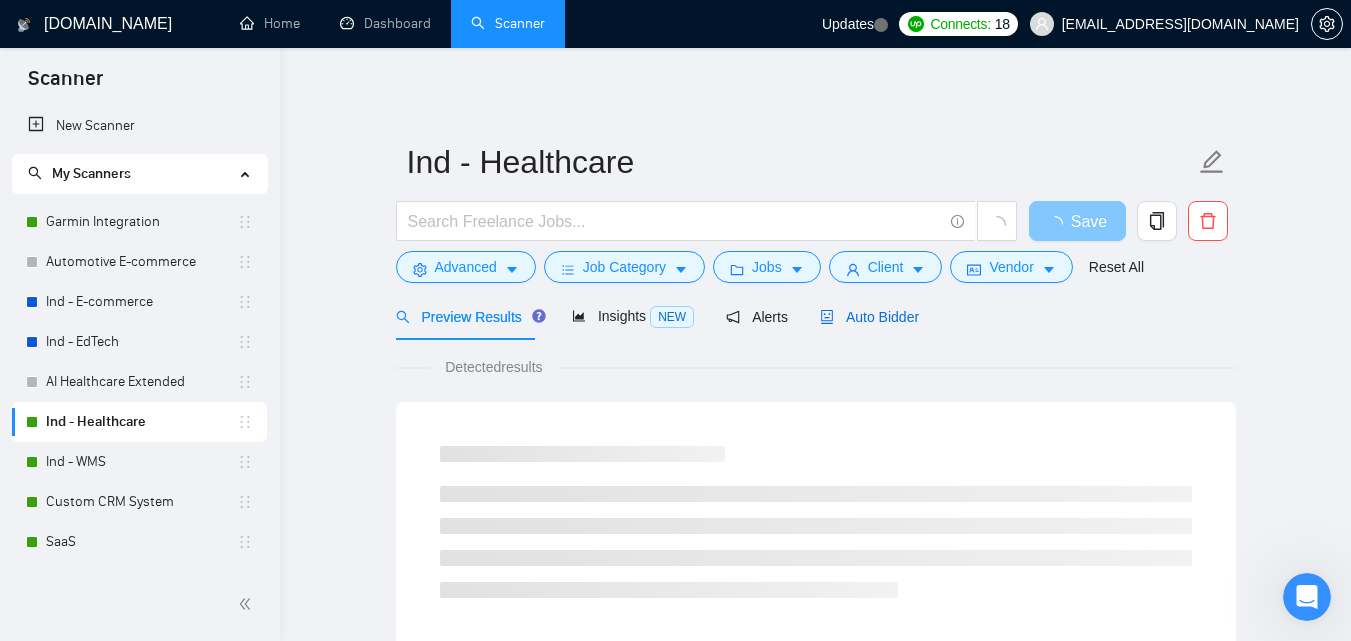 click on "Auto Bidder" at bounding box center (869, 317) 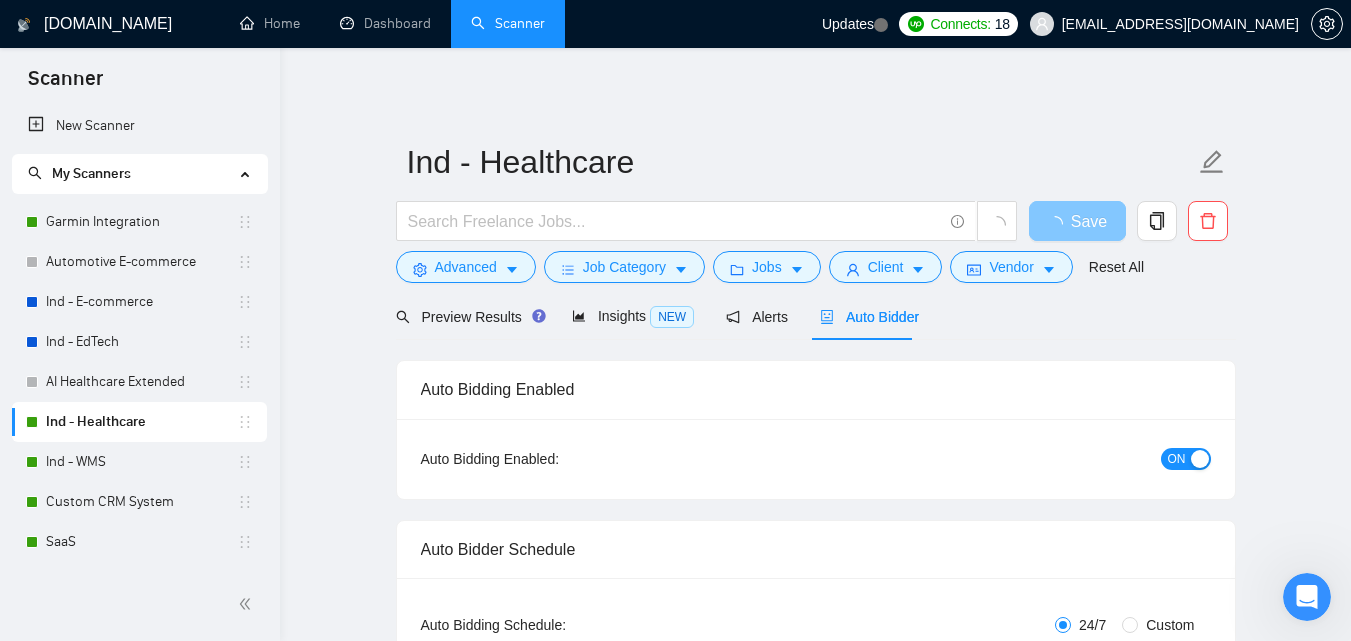 type 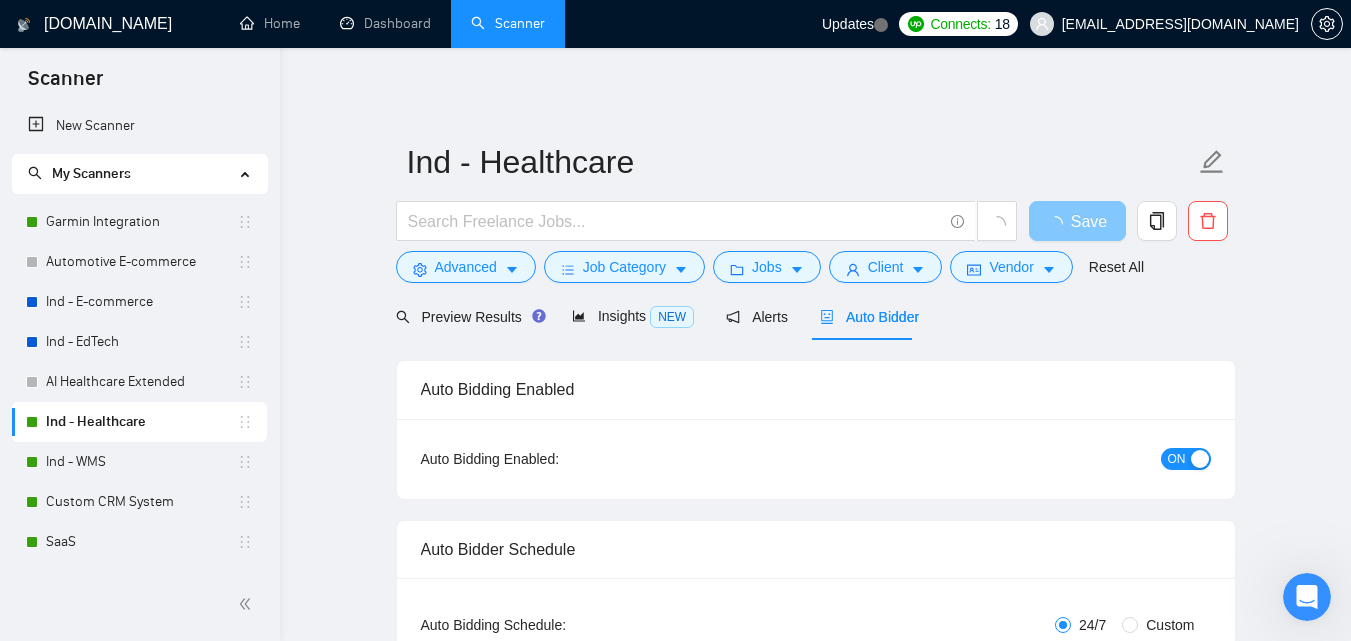 checkbox on "true" 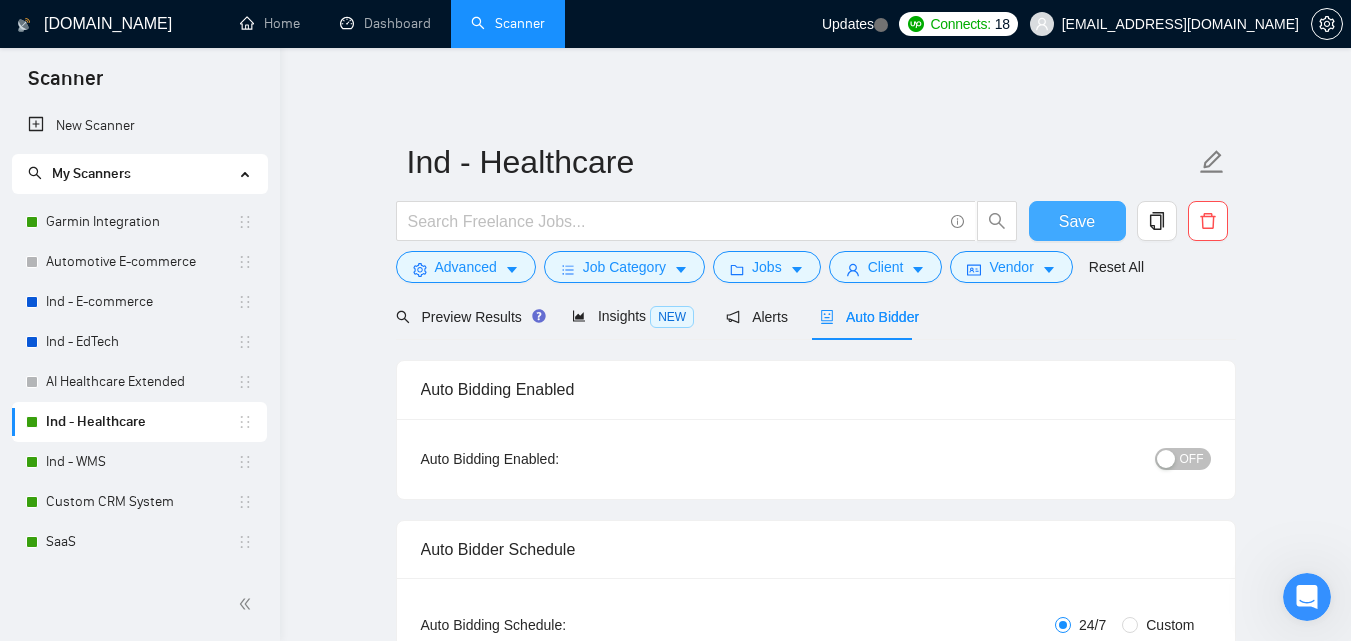 click on "Save" at bounding box center [1077, 221] 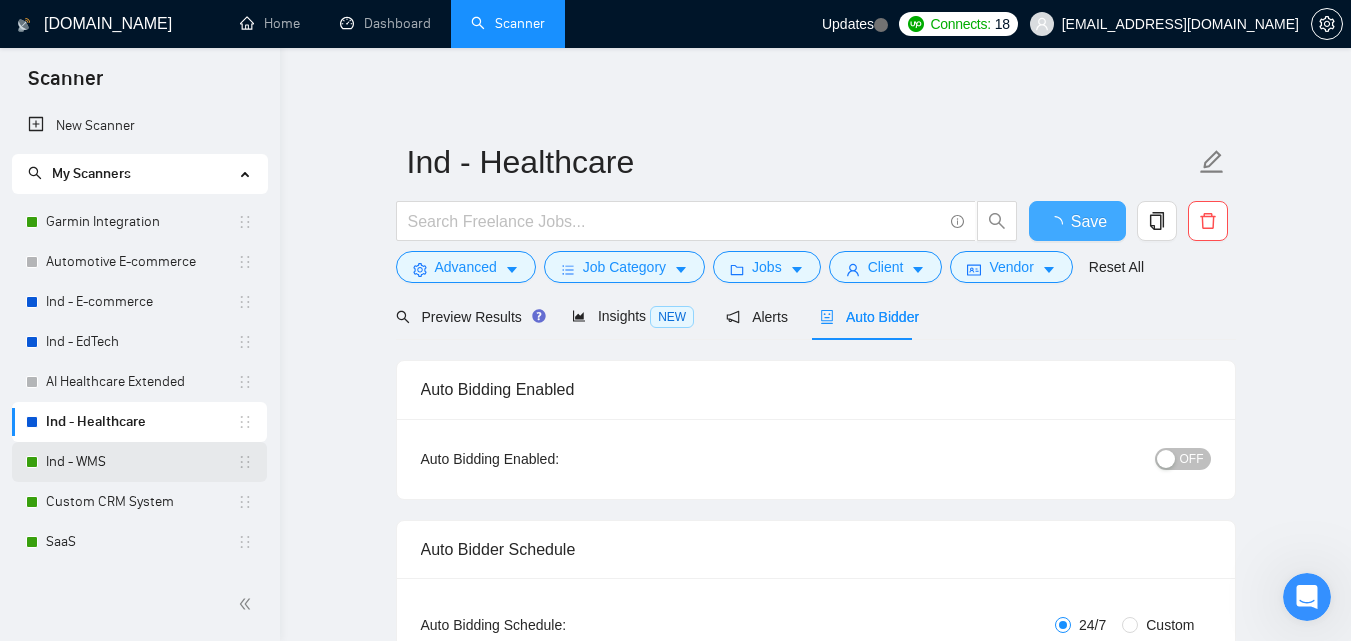 type 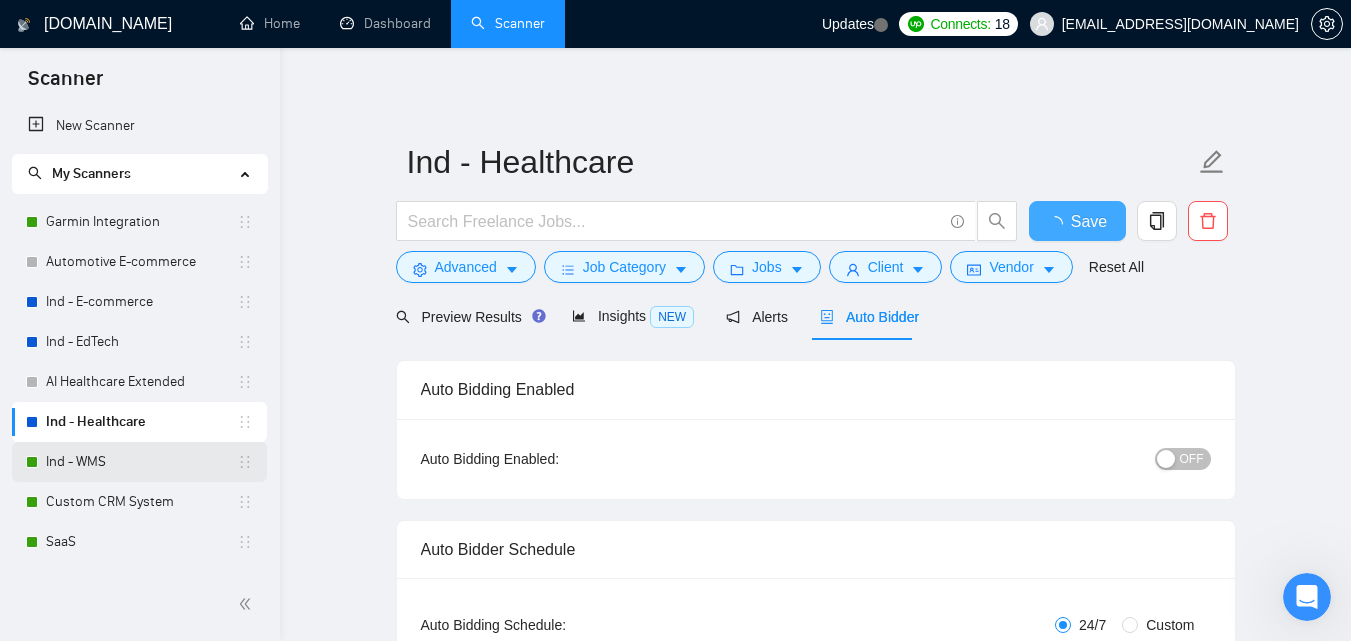 checkbox on "true" 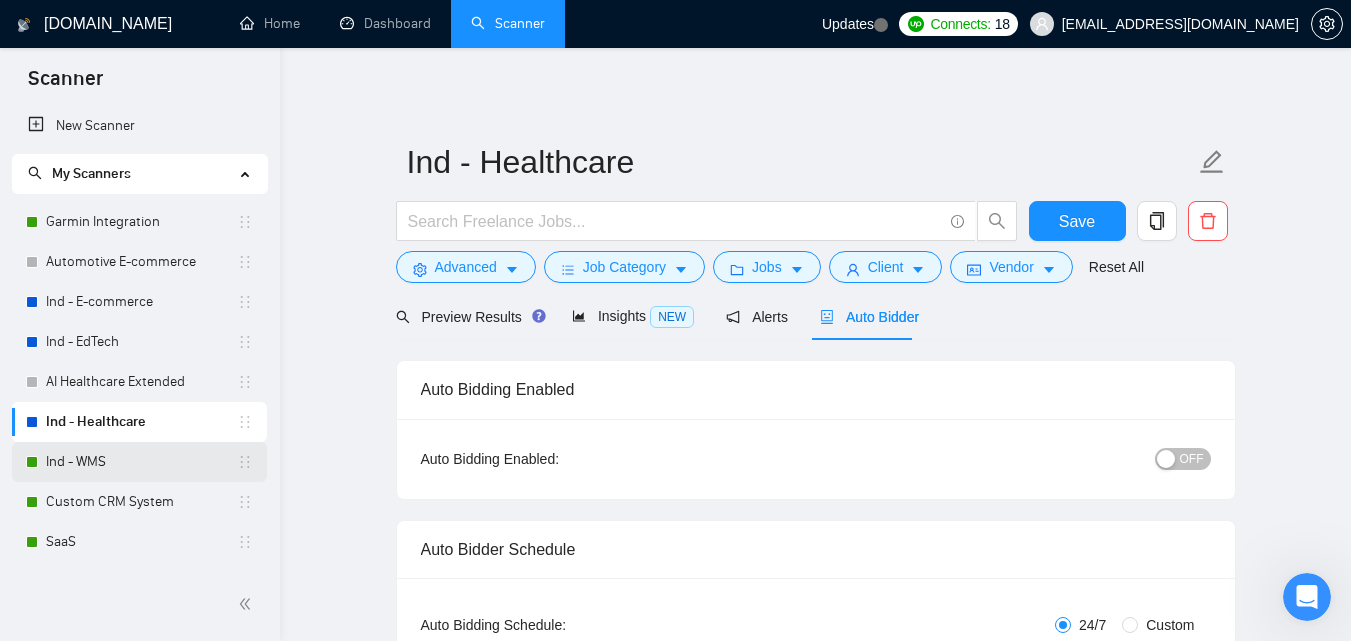 click on "Ind - WMS" at bounding box center [141, 462] 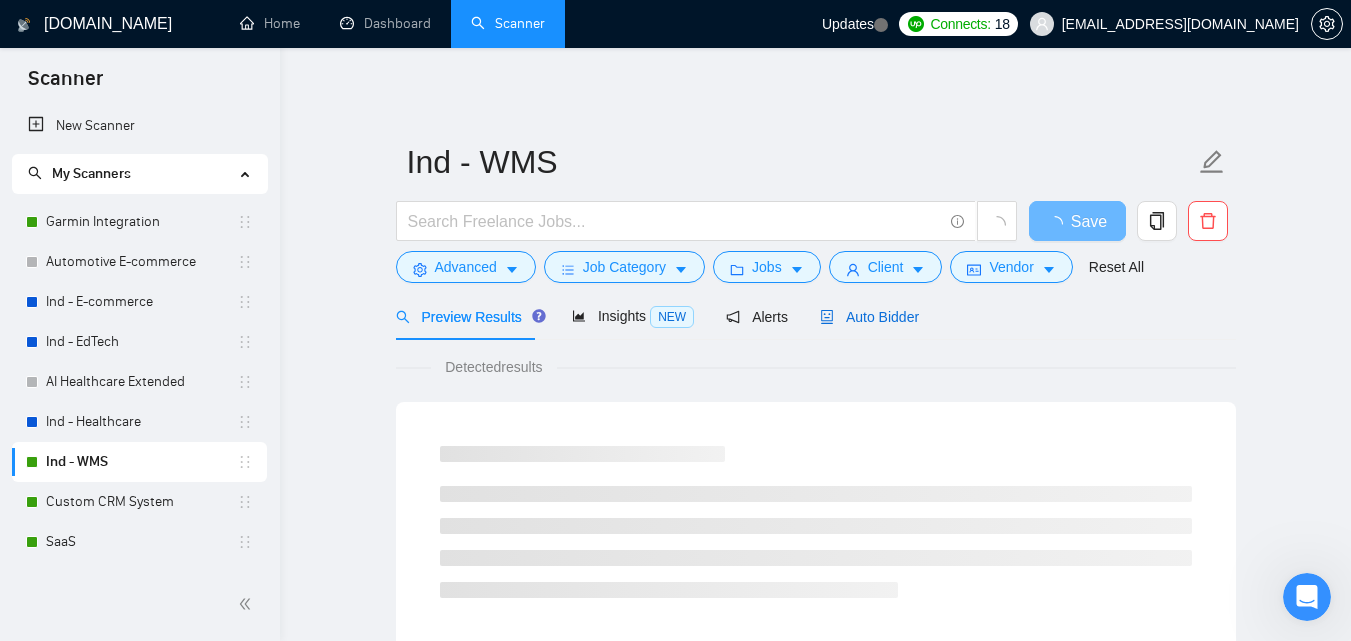 click on "Auto Bidder" at bounding box center [869, 317] 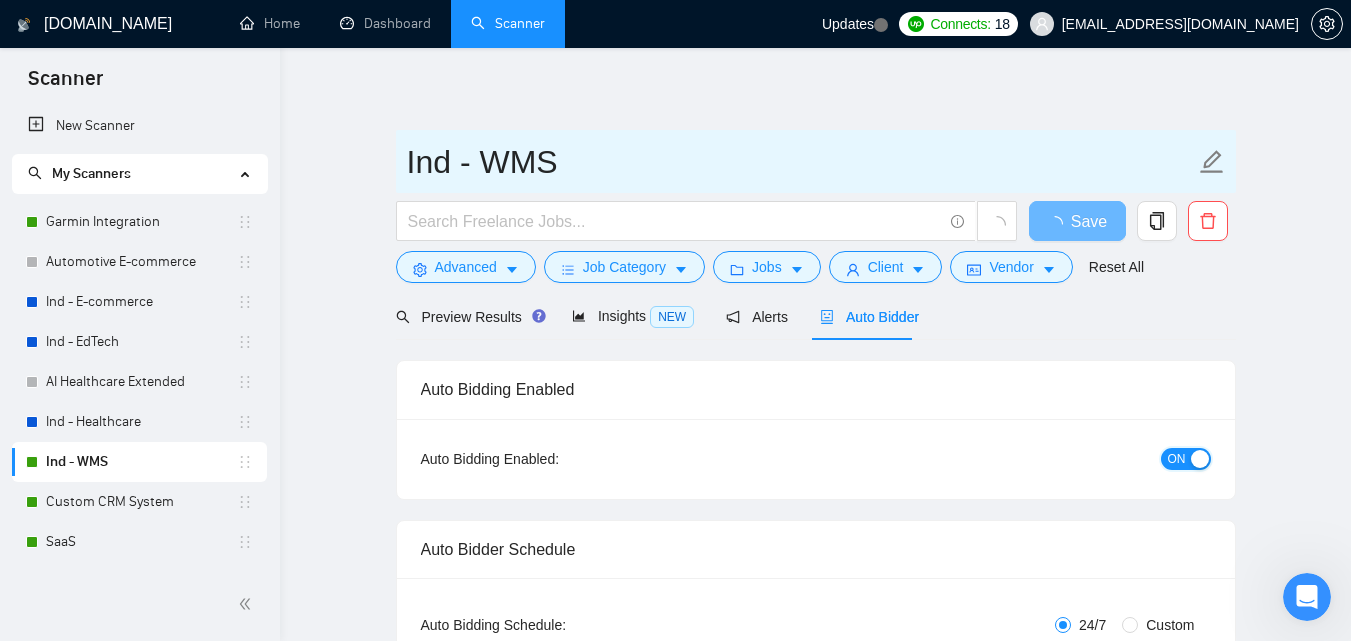 click on "ON" at bounding box center [1177, 459] 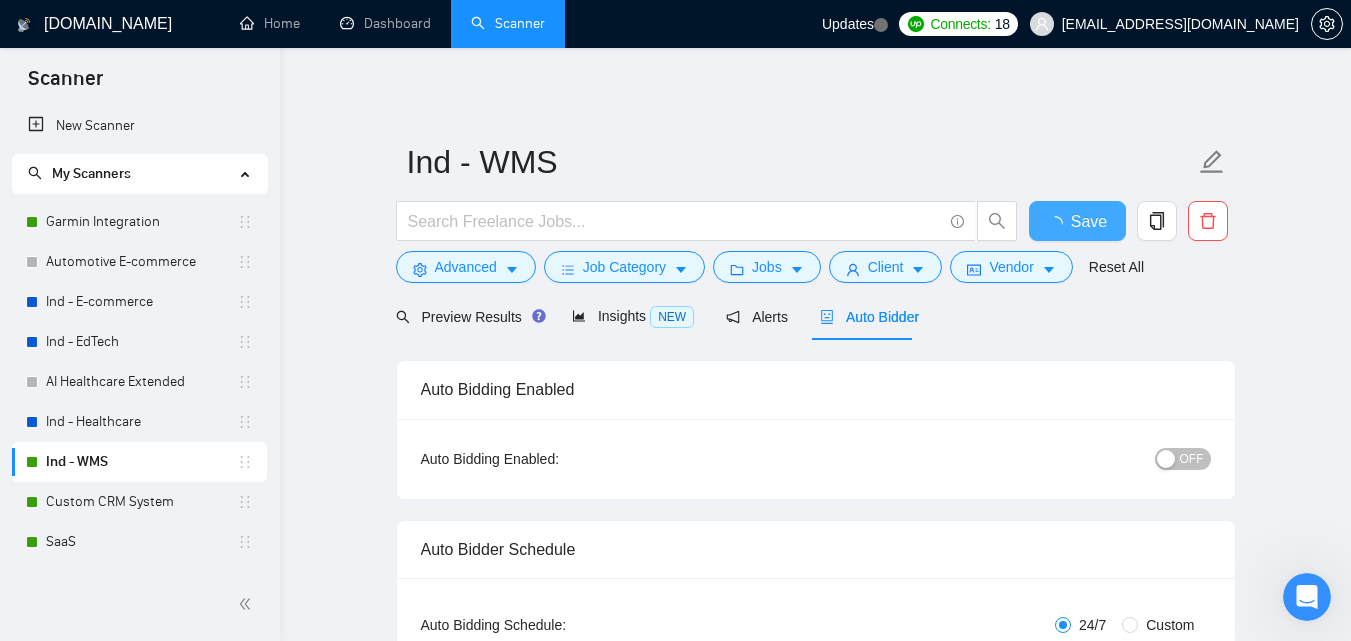 click on "Save" at bounding box center [1077, 221] 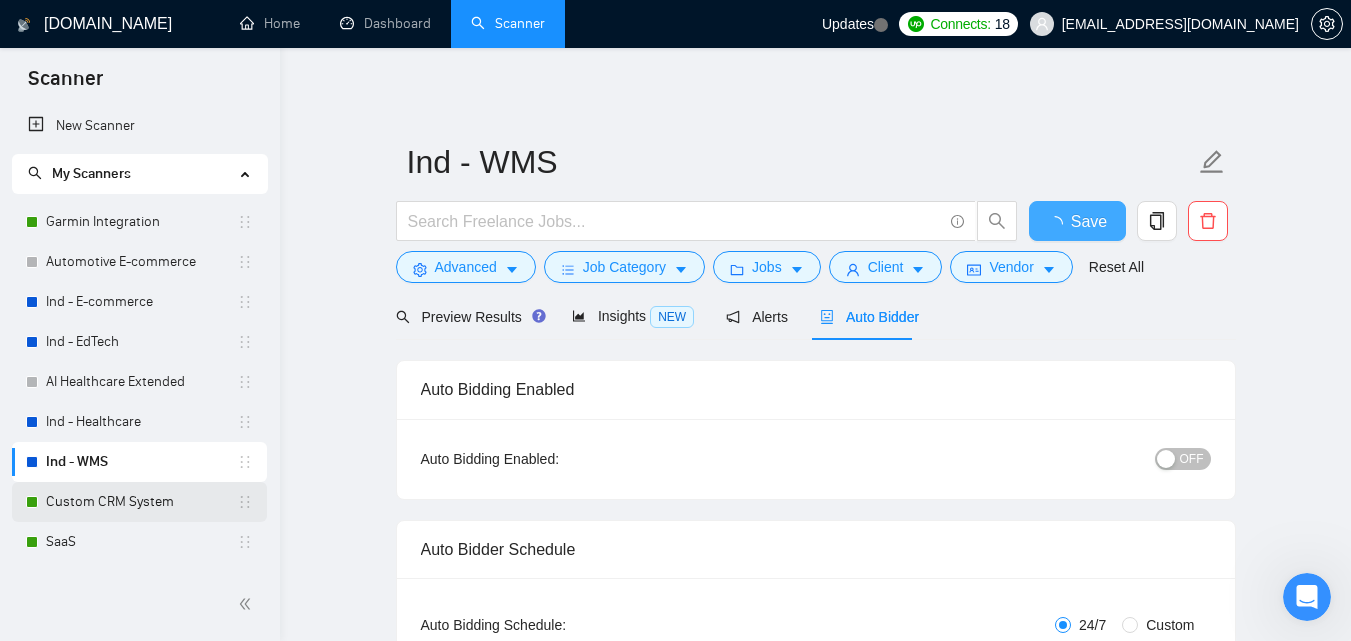 type 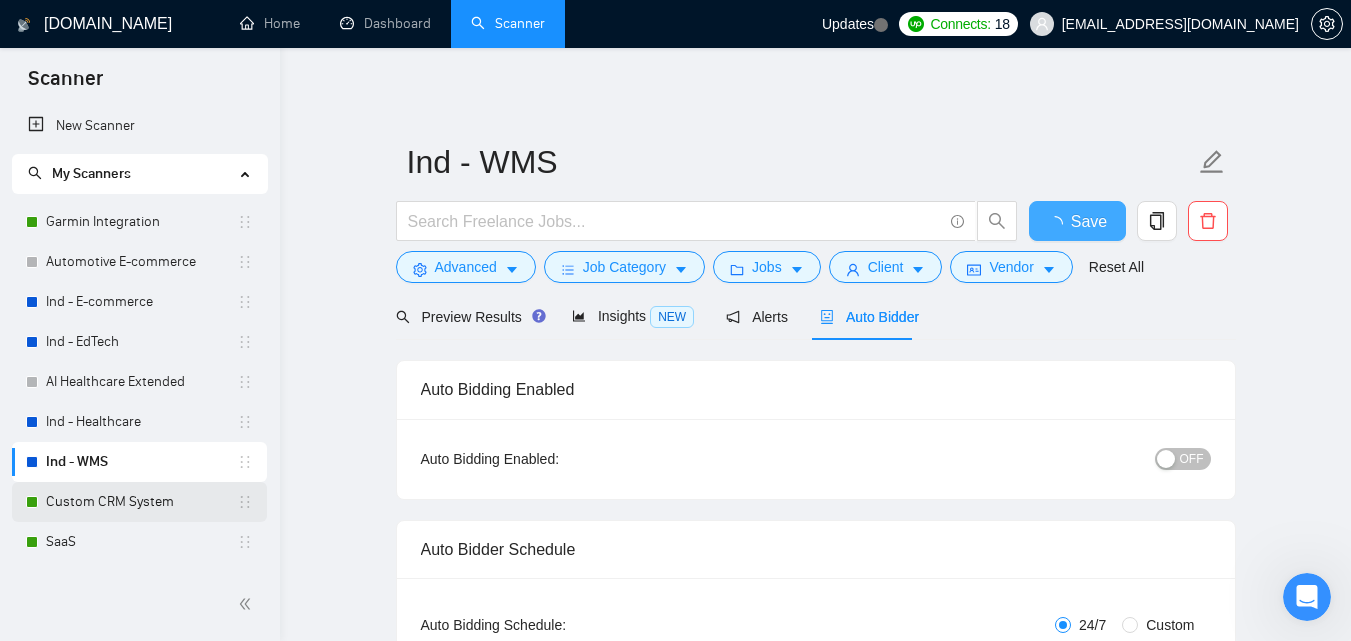 checkbox on "true" 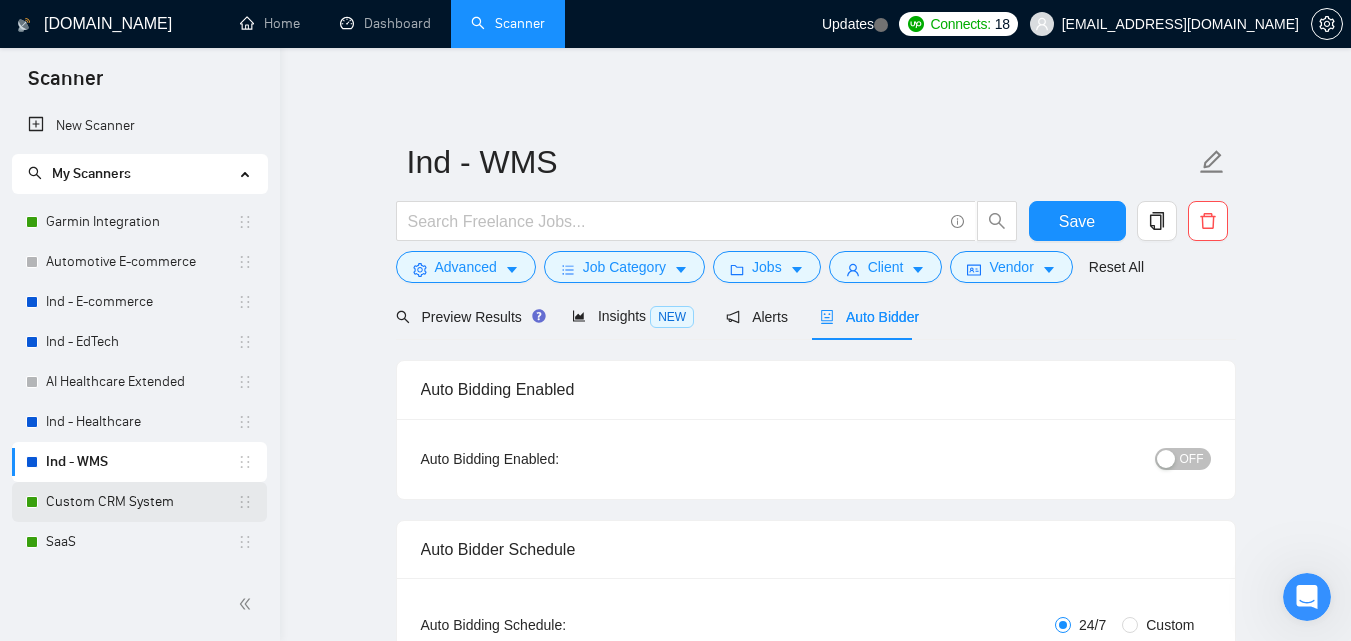 click on "Custom CRM System" at bounding box center [141, 502] 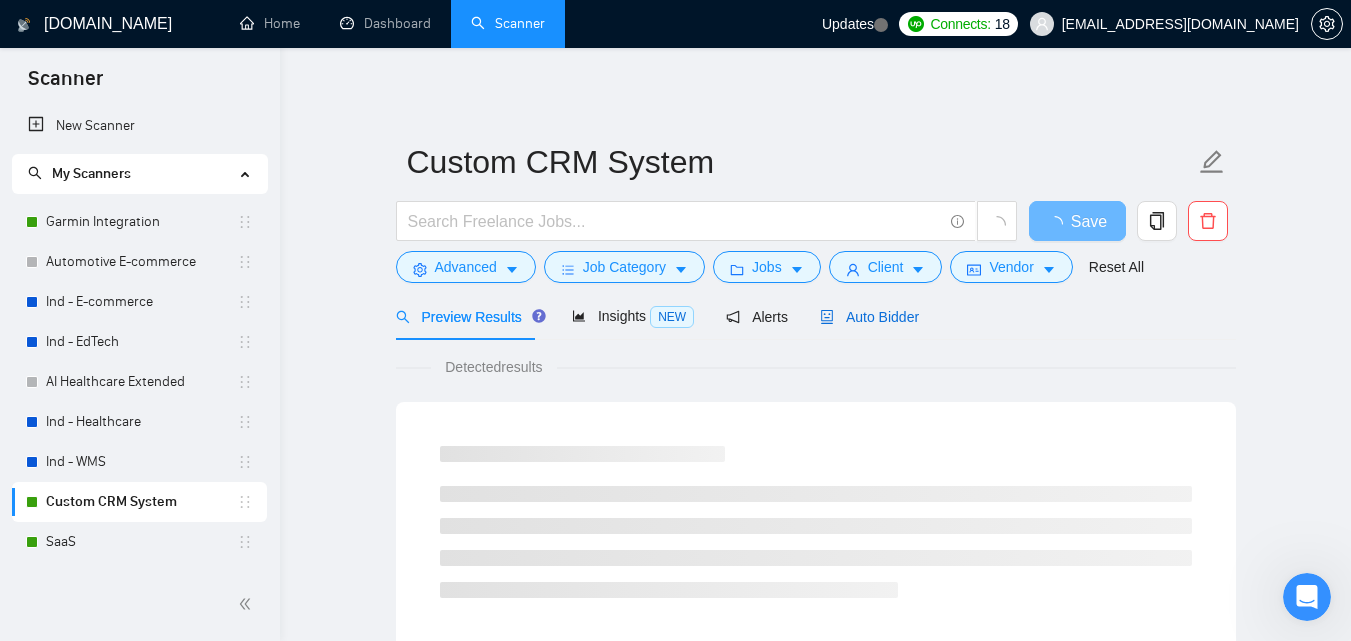 click on "Auto Bidder" at bounding box center [869, 317] 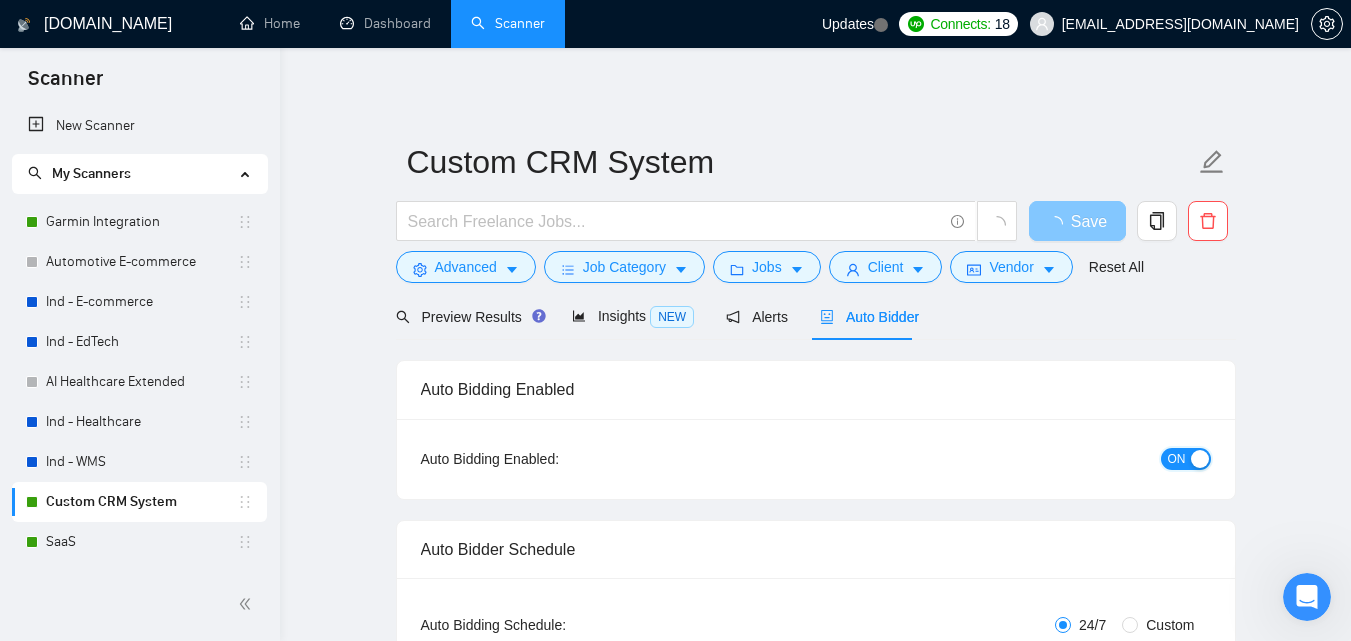 click at bounding box center (1200, 459) 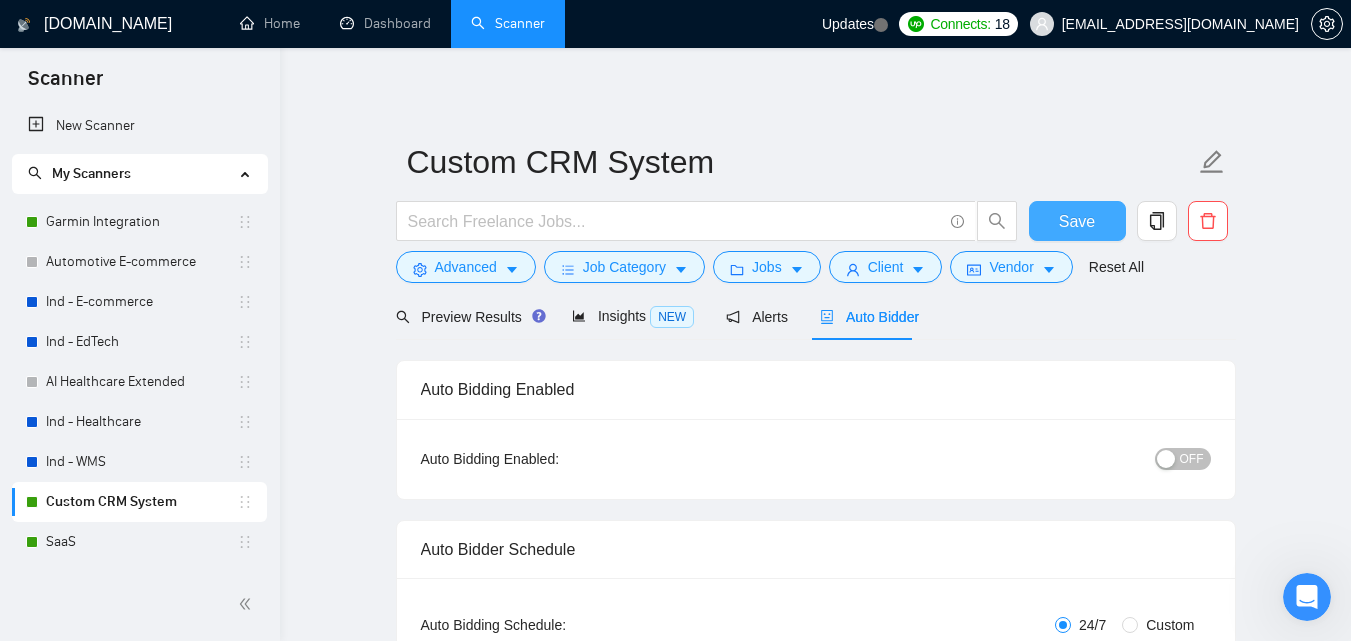 click on "Save" at bounding box center (1077, 221) 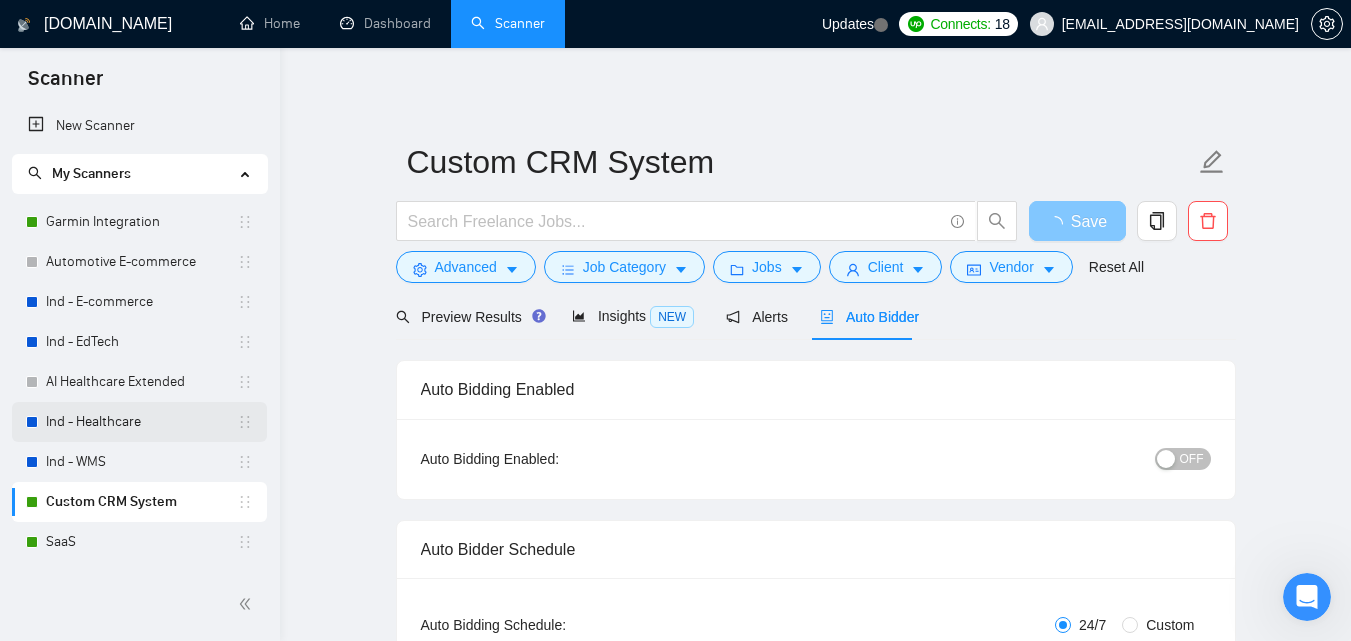 scroll, scrollTop: 100, scrollLeft: 0, axis: vertical 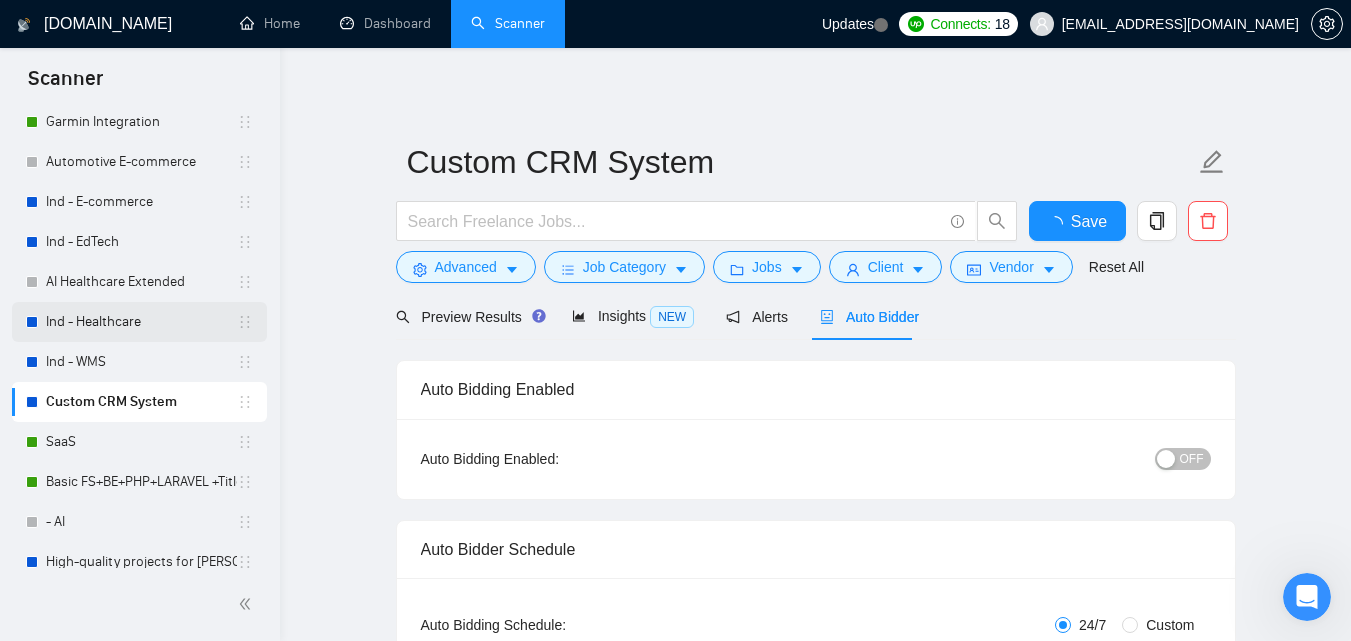 click on "SaaS" at bounding box center (141, 442) 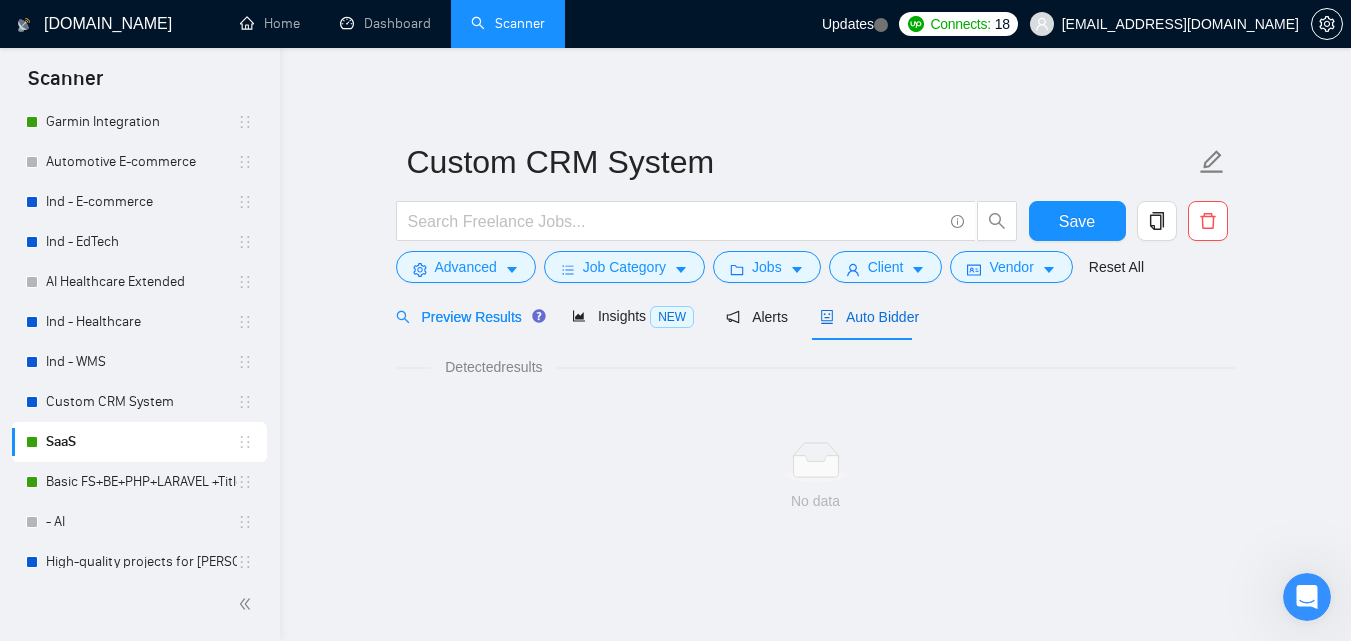 click on "Auto Bidder" at bounding box center [869, 317] 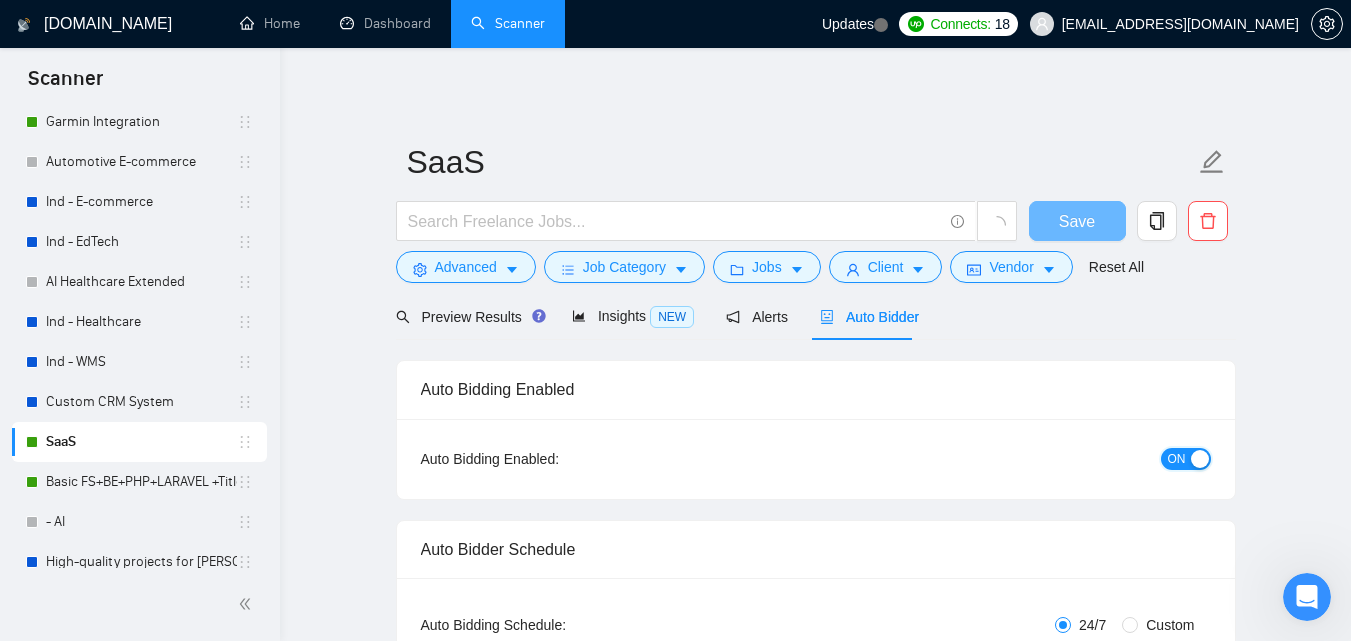 click at bounding box center (1200, 459) 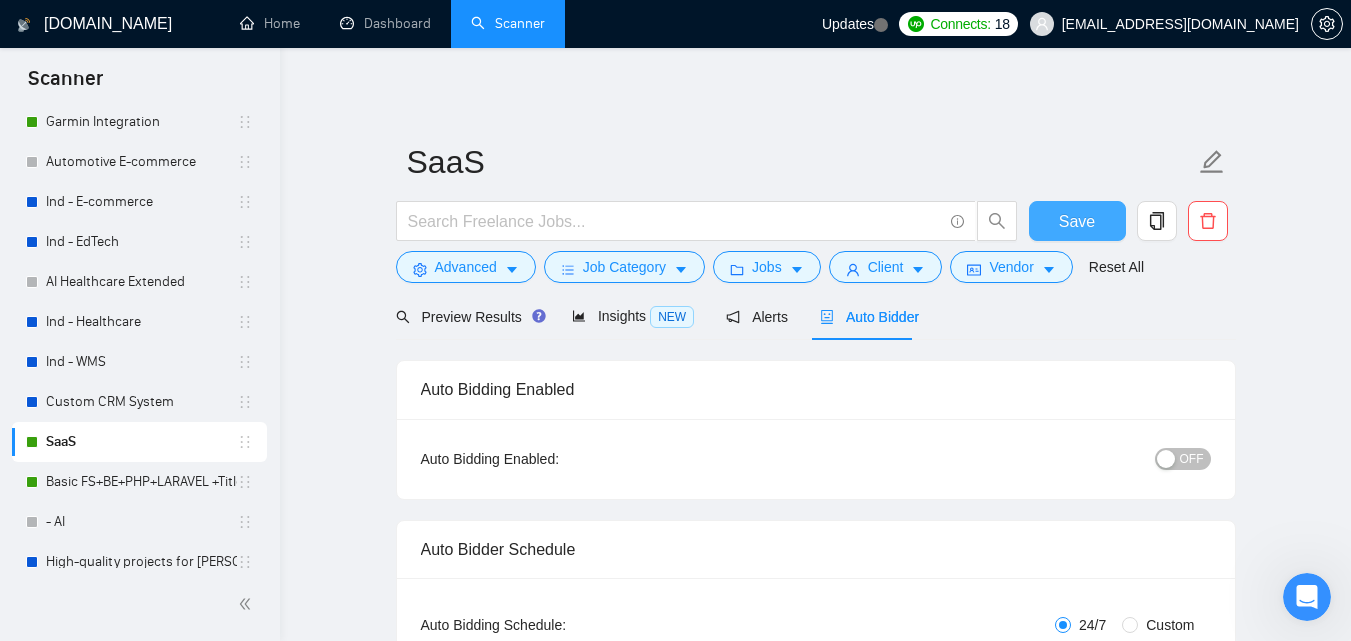 click on "Save" at bounding box center [1077, 221] 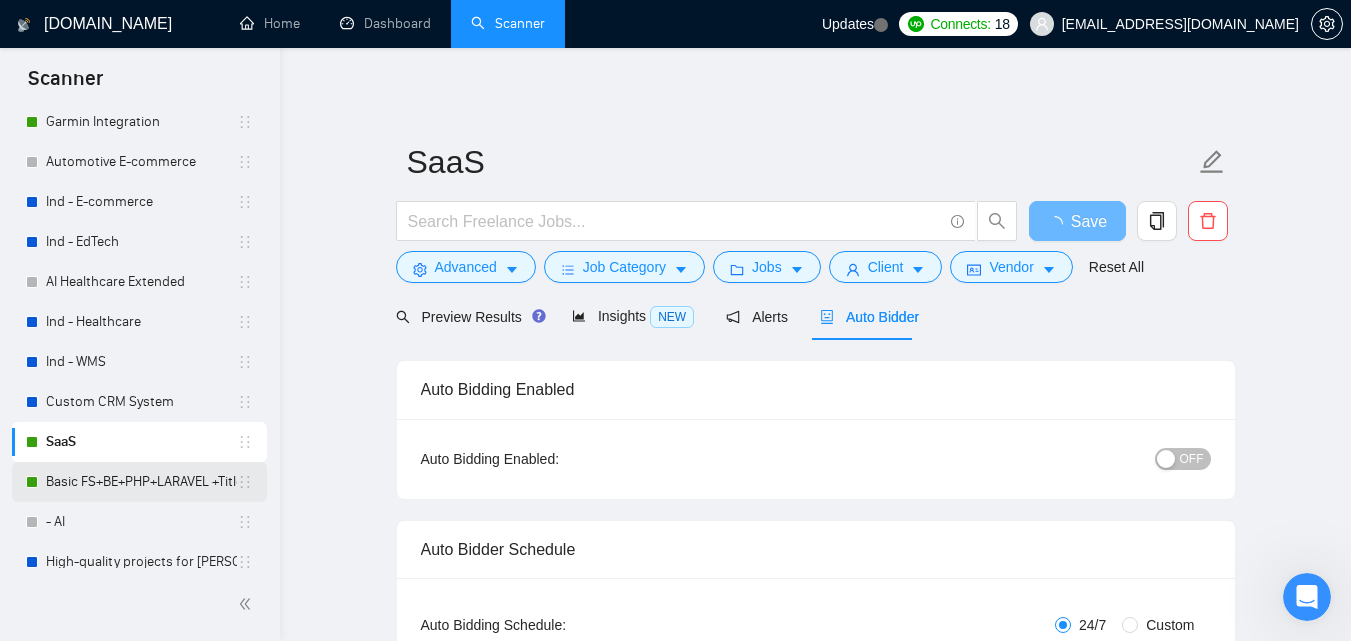 click on "Basic FS+BE+PHP+LARAVEL +Title" at bounding box center (141, 482) 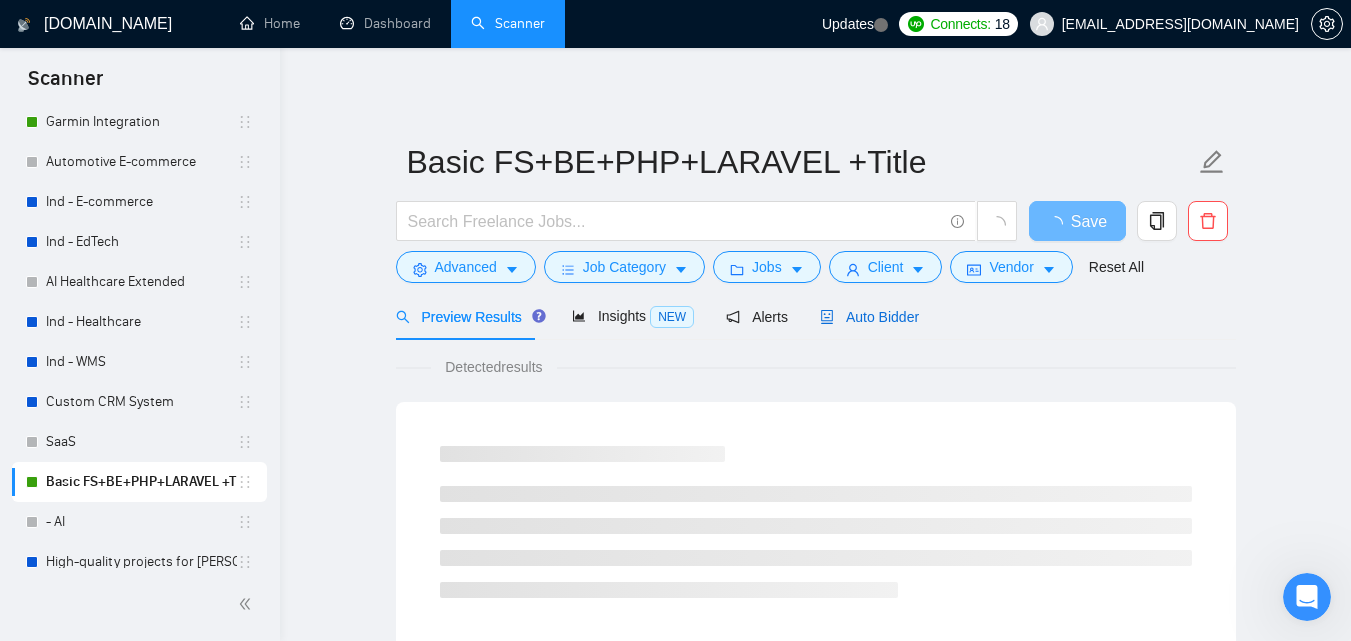 click on "Auto Bidder" at bounding box center [869, 317] 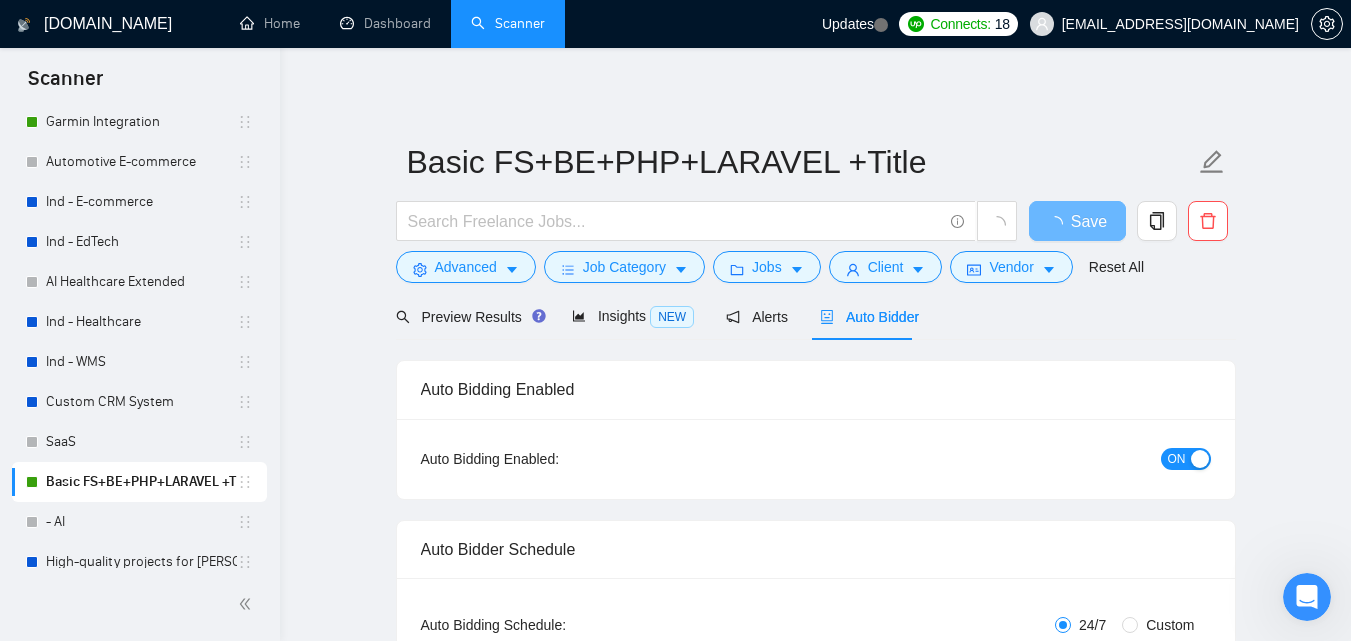type 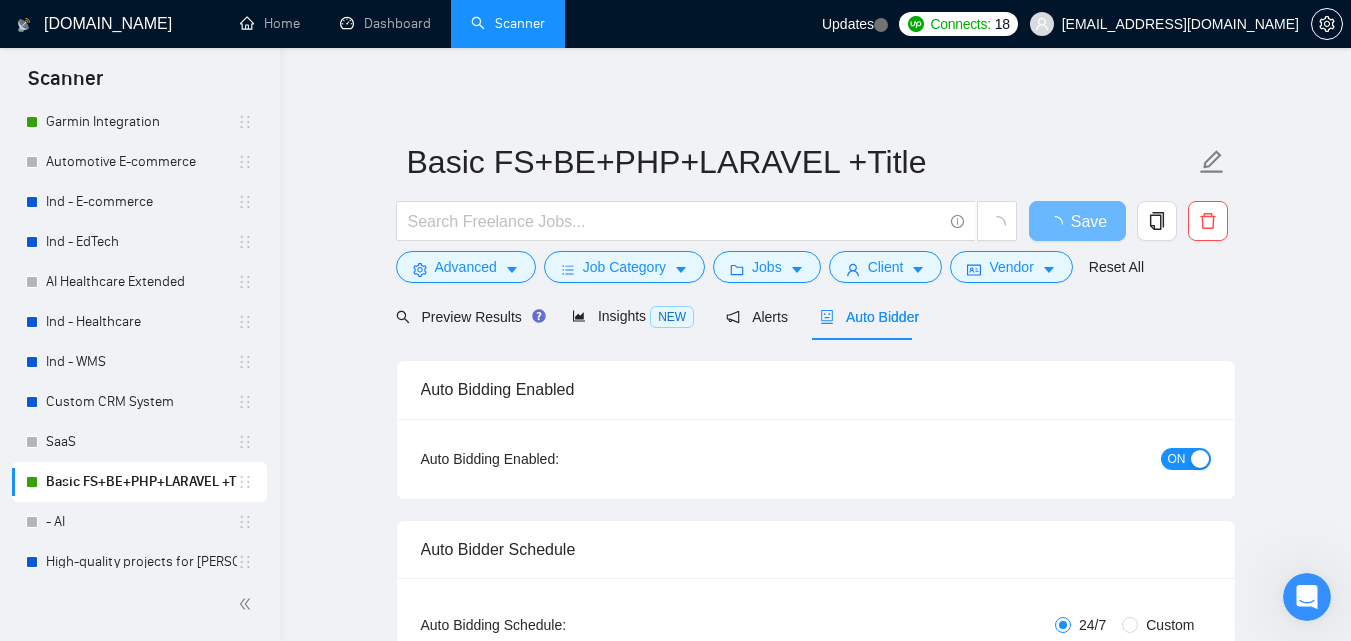 checkbox on "true" 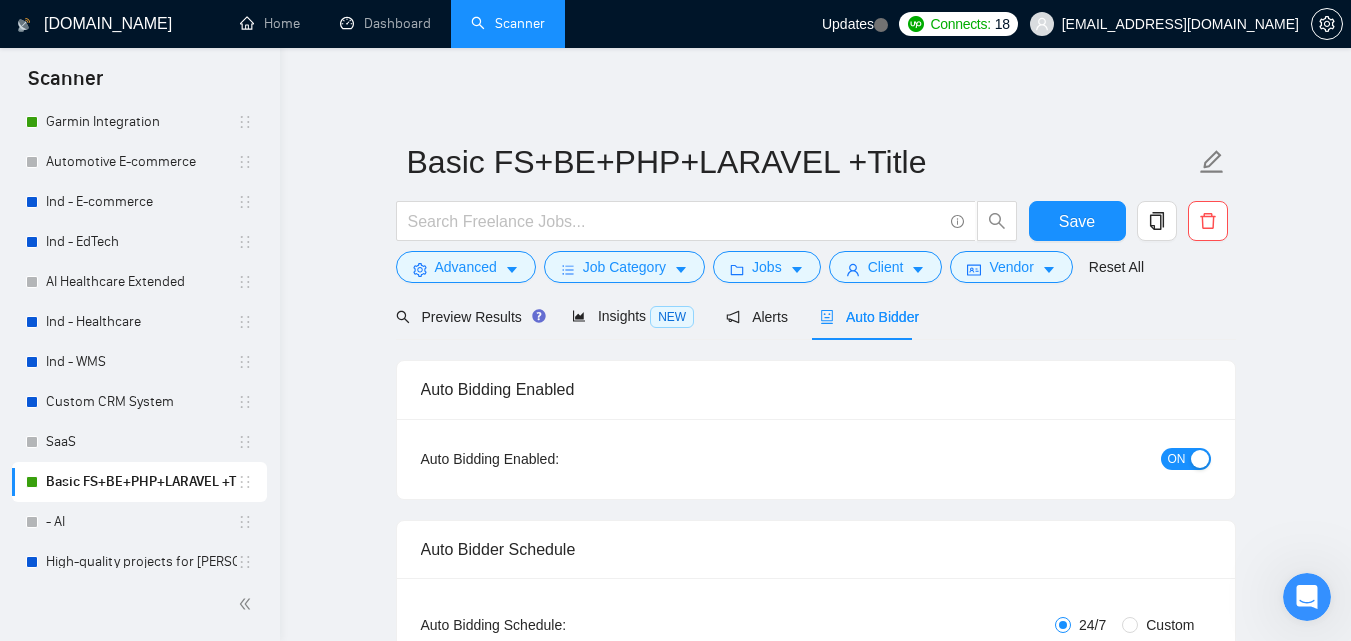 click at bounding box center [1200, 459] 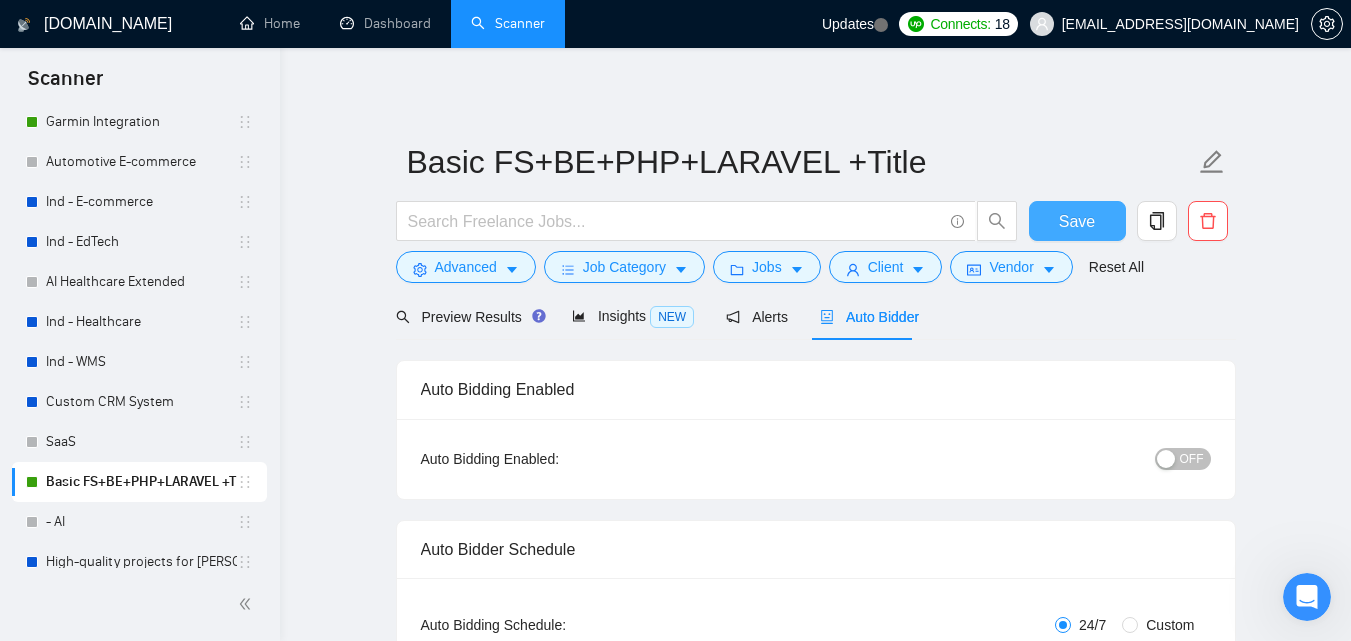 click on "Save" at bounding box center (1077, 221) 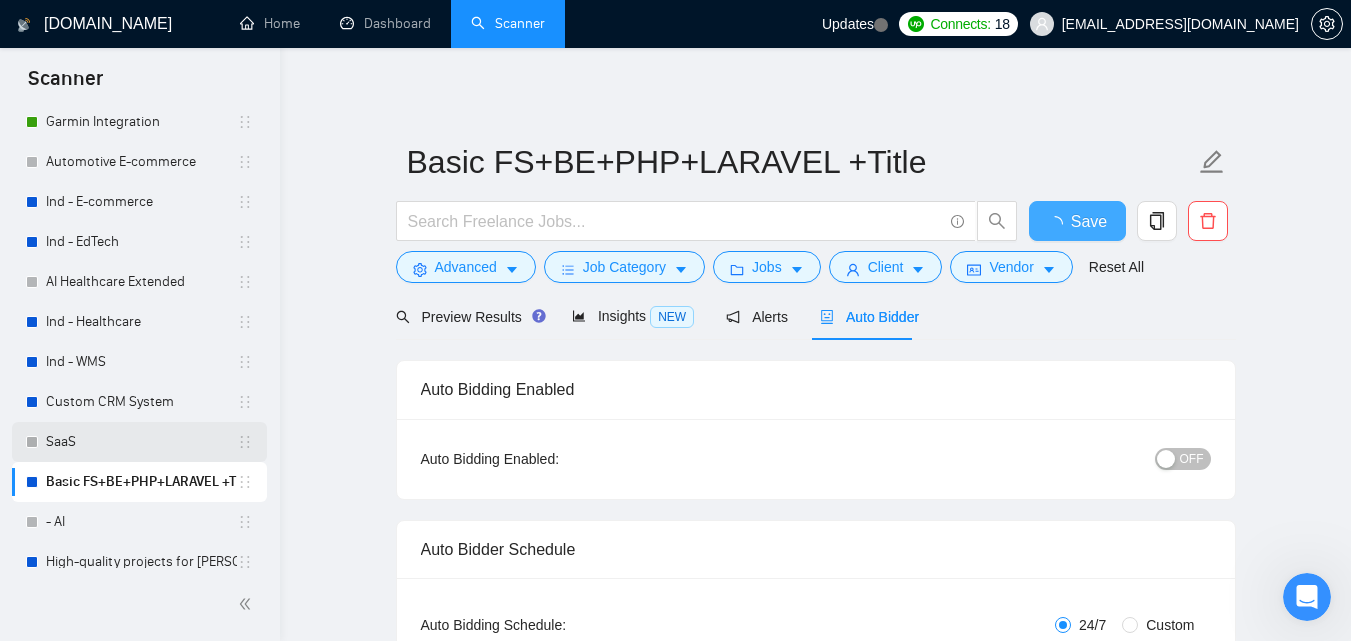 type 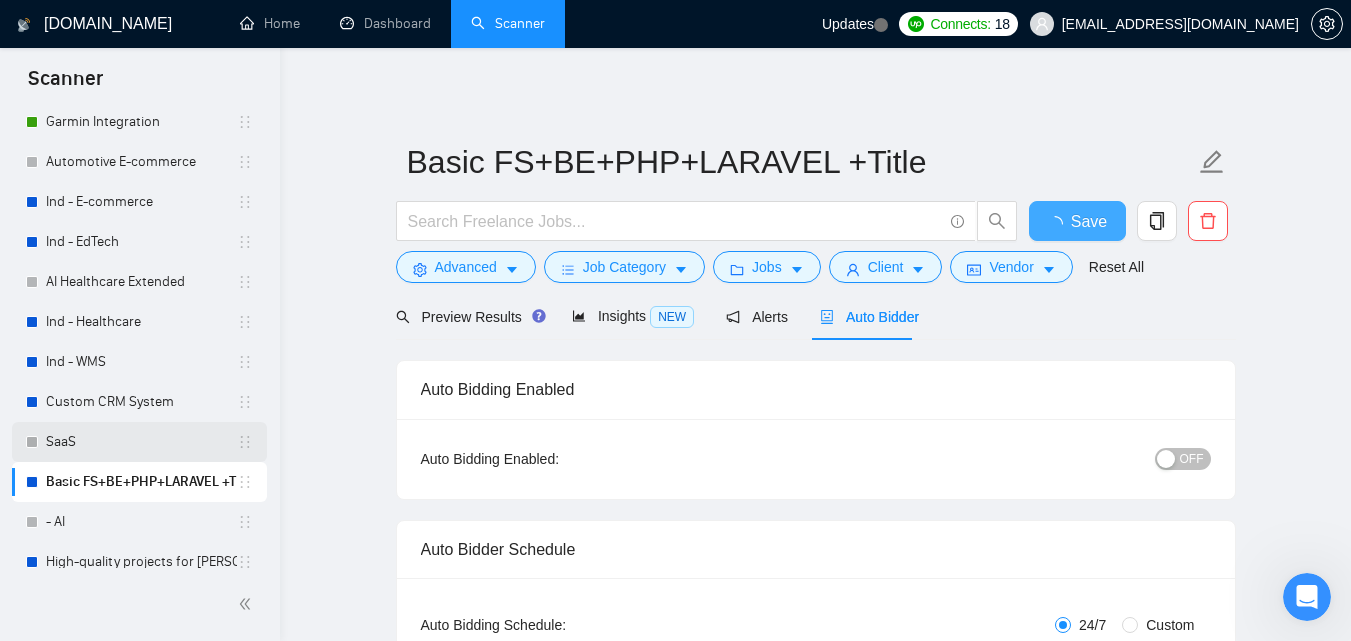 checkbox on "true" 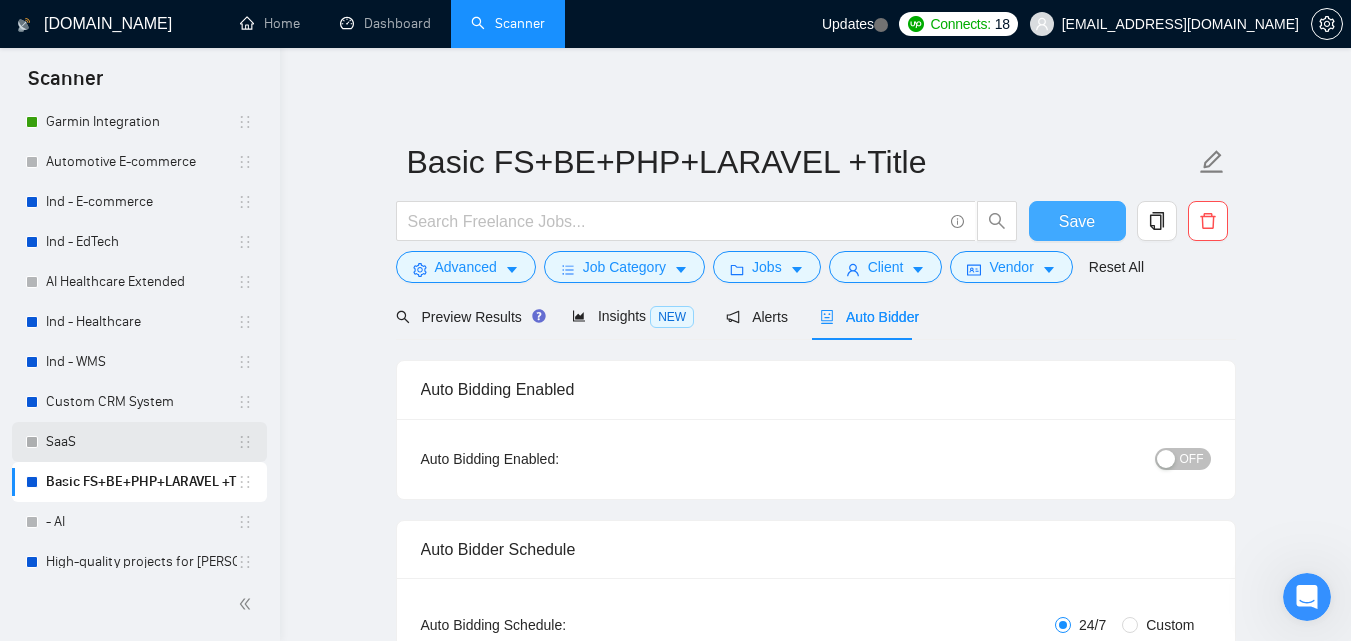 type 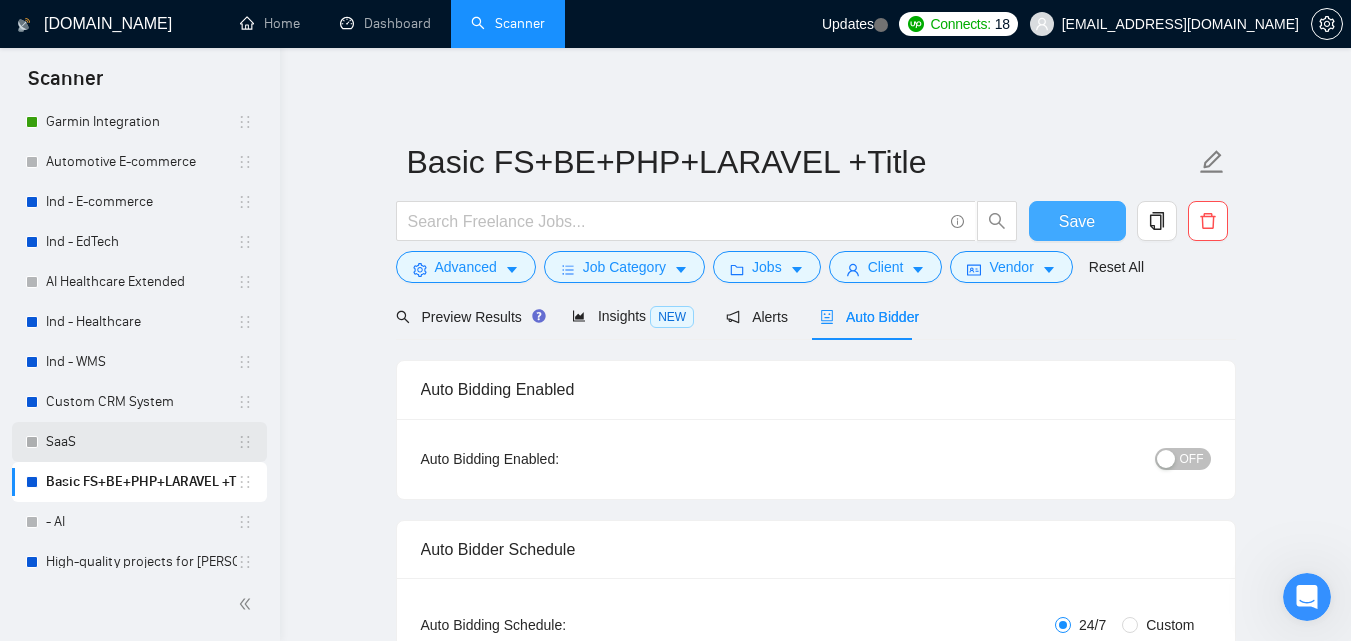 scroll, scrollTop: 2, scrollLeft: 0, axis: vertical 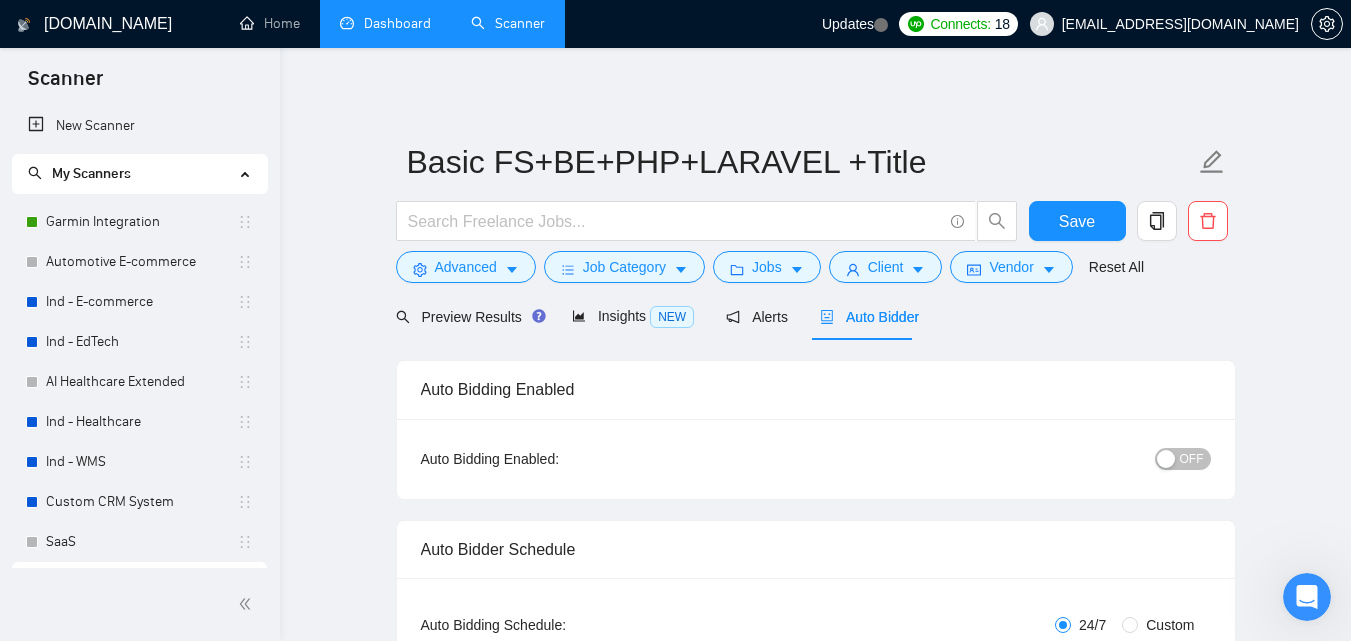 click on "Dashboard" at bounding box center [385, 23] 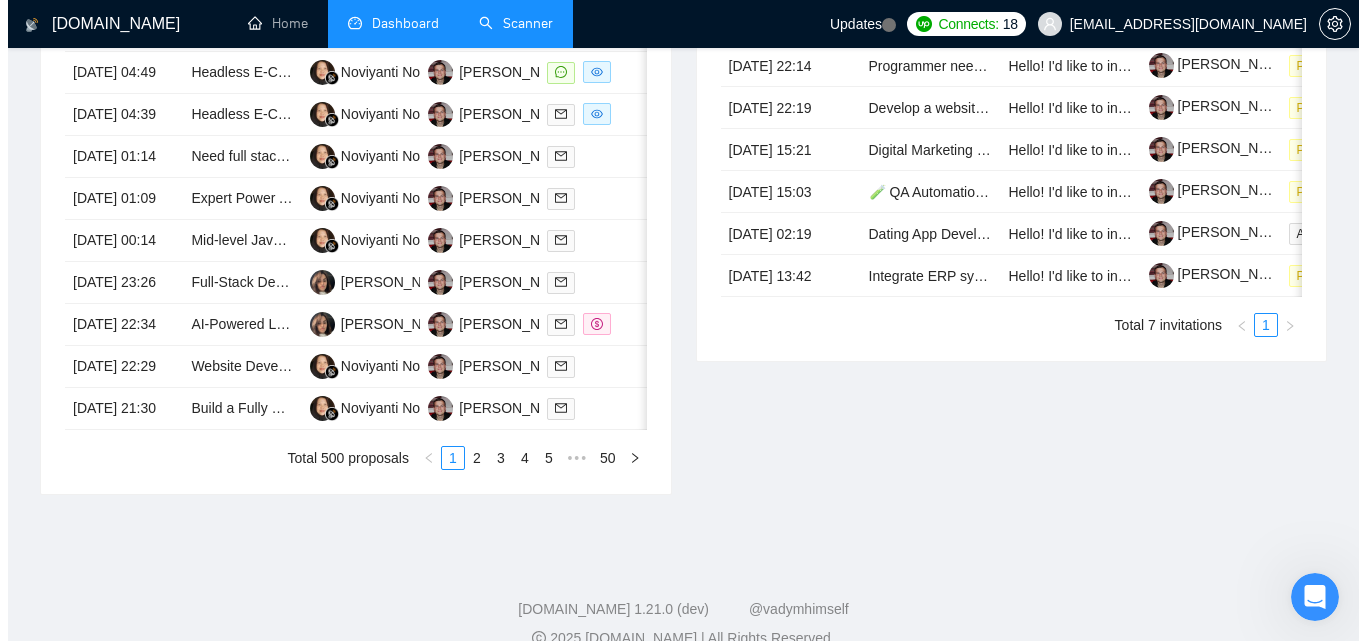 scroll, scrollTop: 1000, scrollLeft: 0, axis: vertical 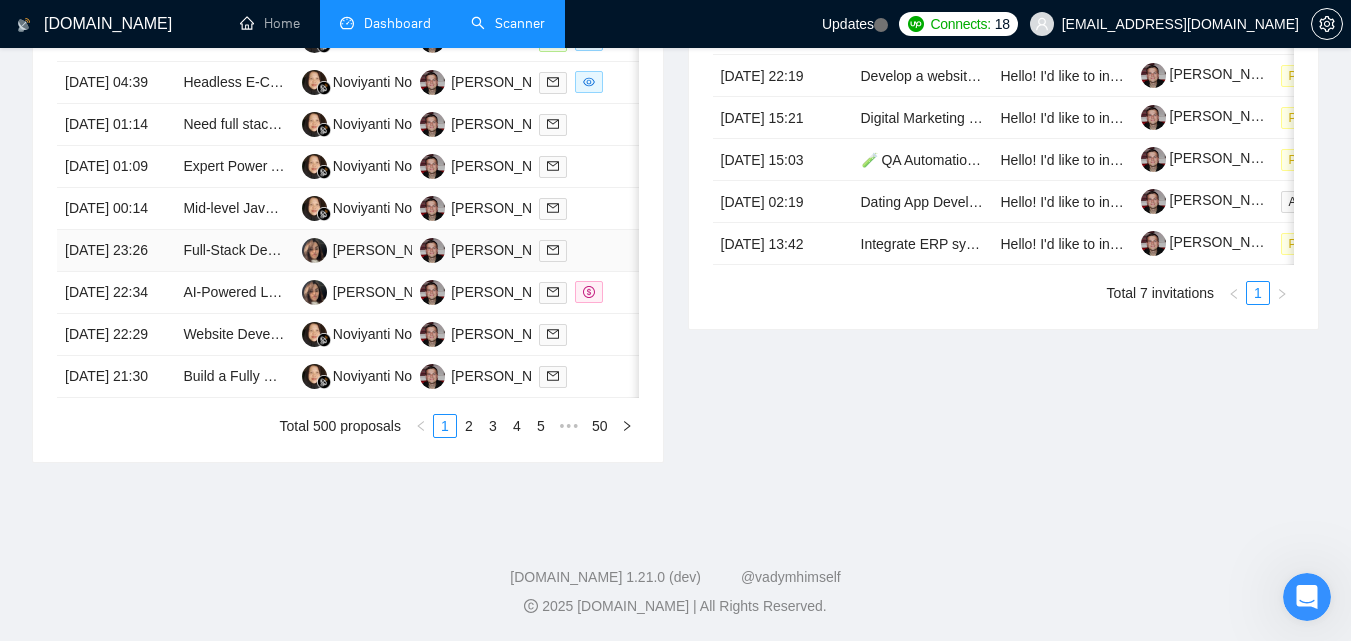click on "[DATE] 23:26" at bounding box center (116, 251) 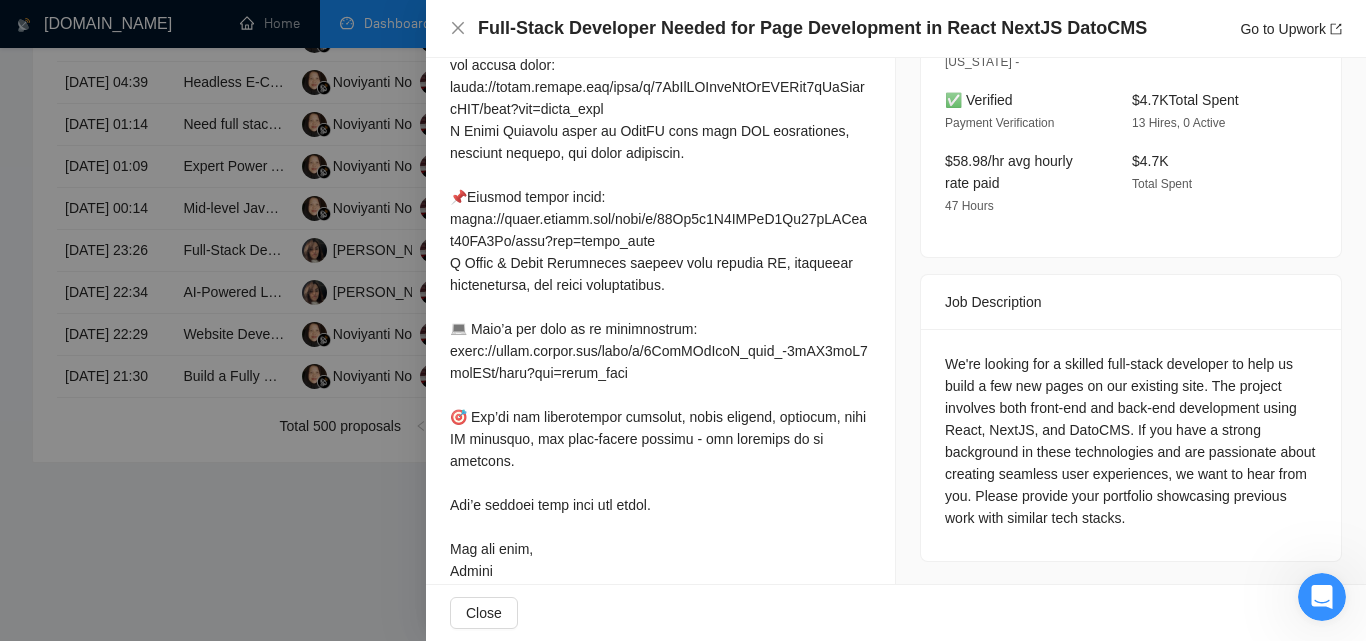 scroll, scrollTop: 603, scrollLeft: 0, axis: vertical 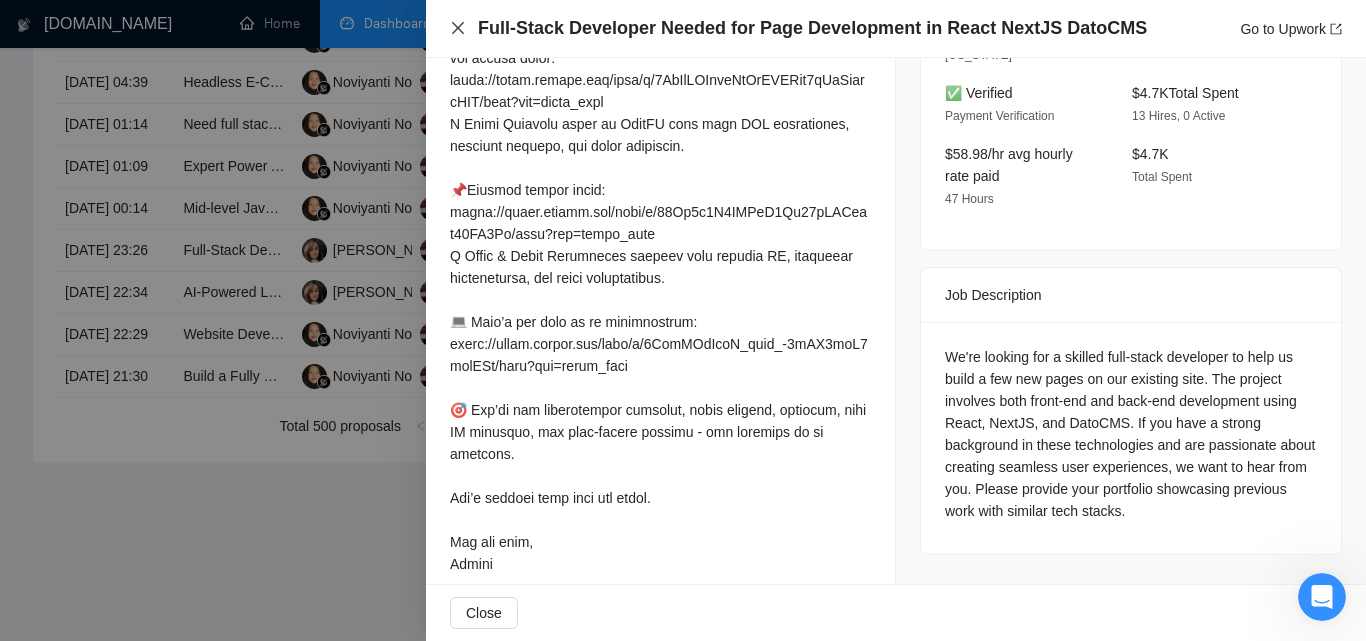 drag, startPoint x: 451, startPoint y: 25, endPoint x: 414, endPoint y: 120, distance: 101.950966 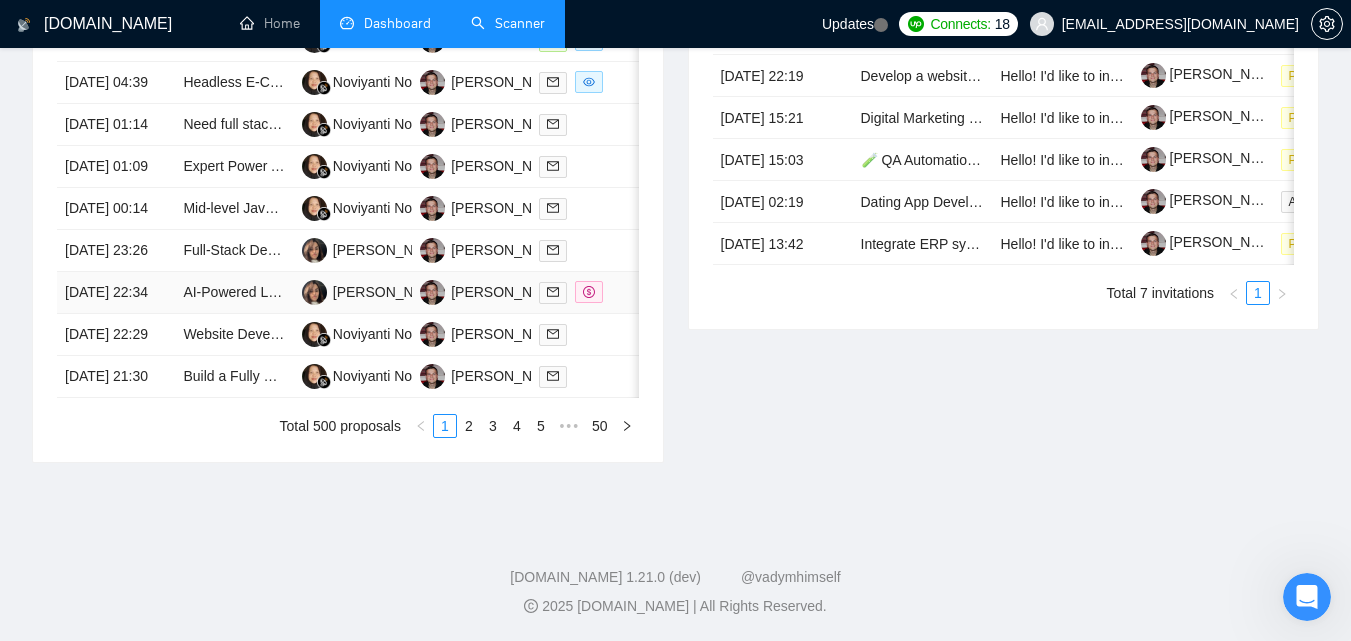 click on "[DATE] 22:34" at bounding box center (116, 293) 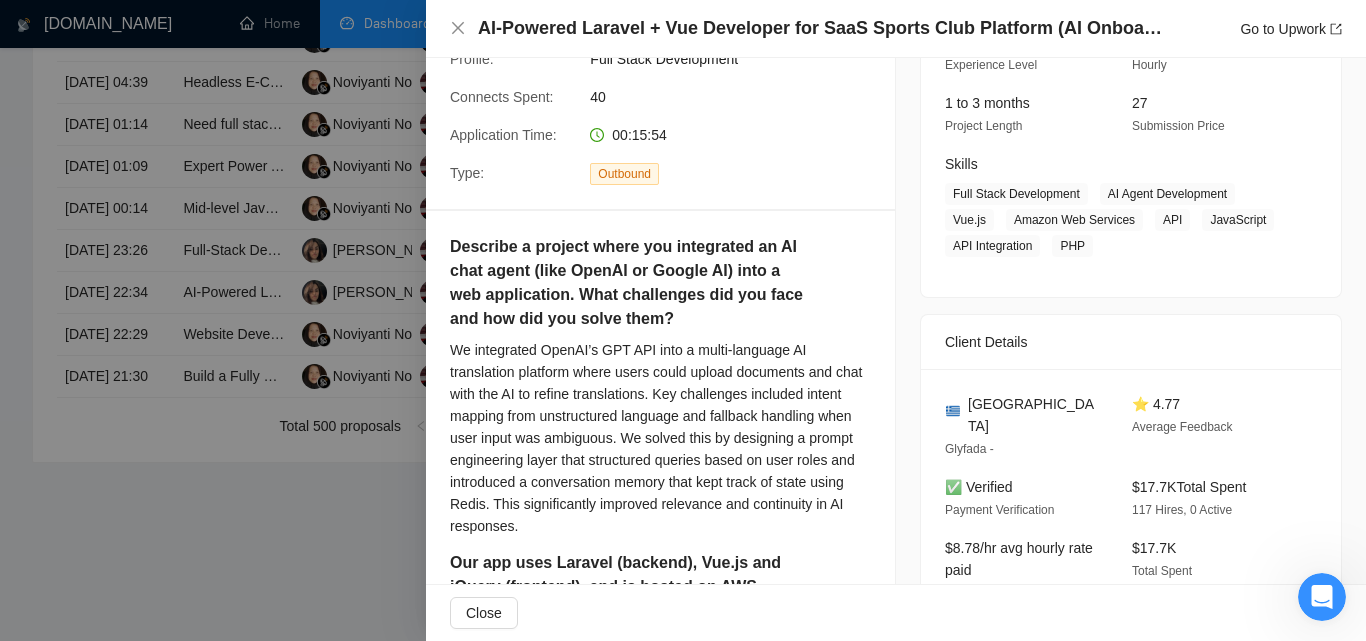 scroll, scrollTop: 300, scrollLeft: 0, axis: vertical 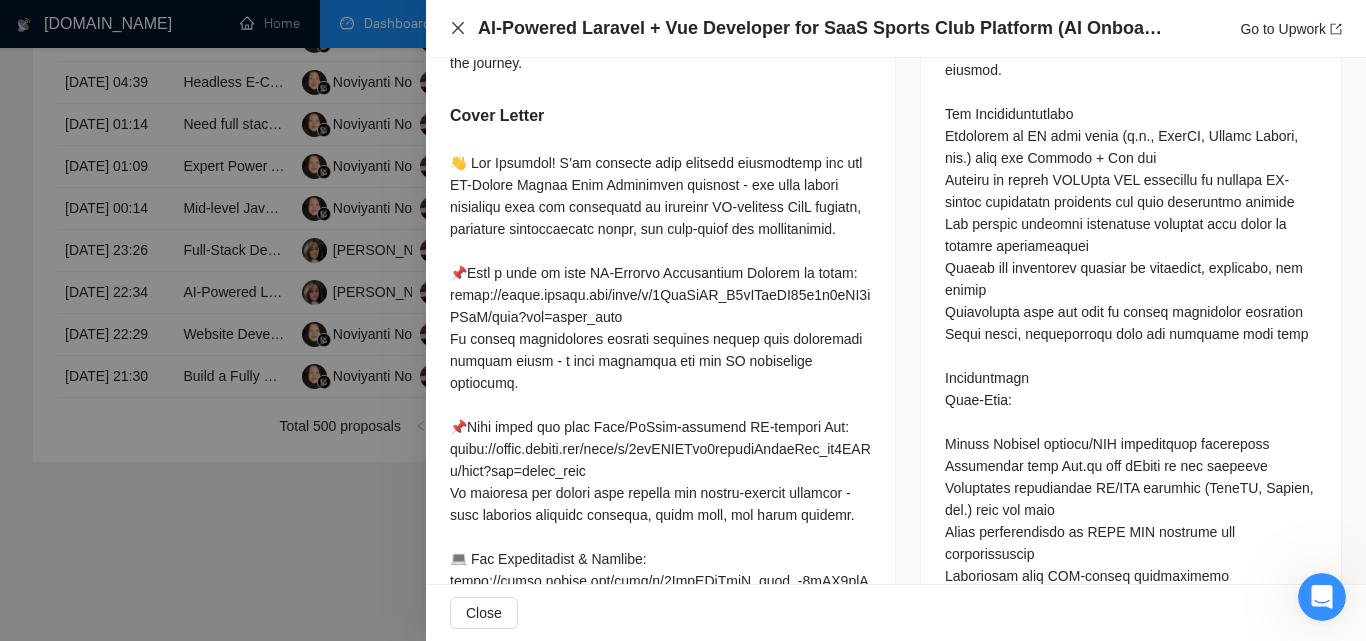 click 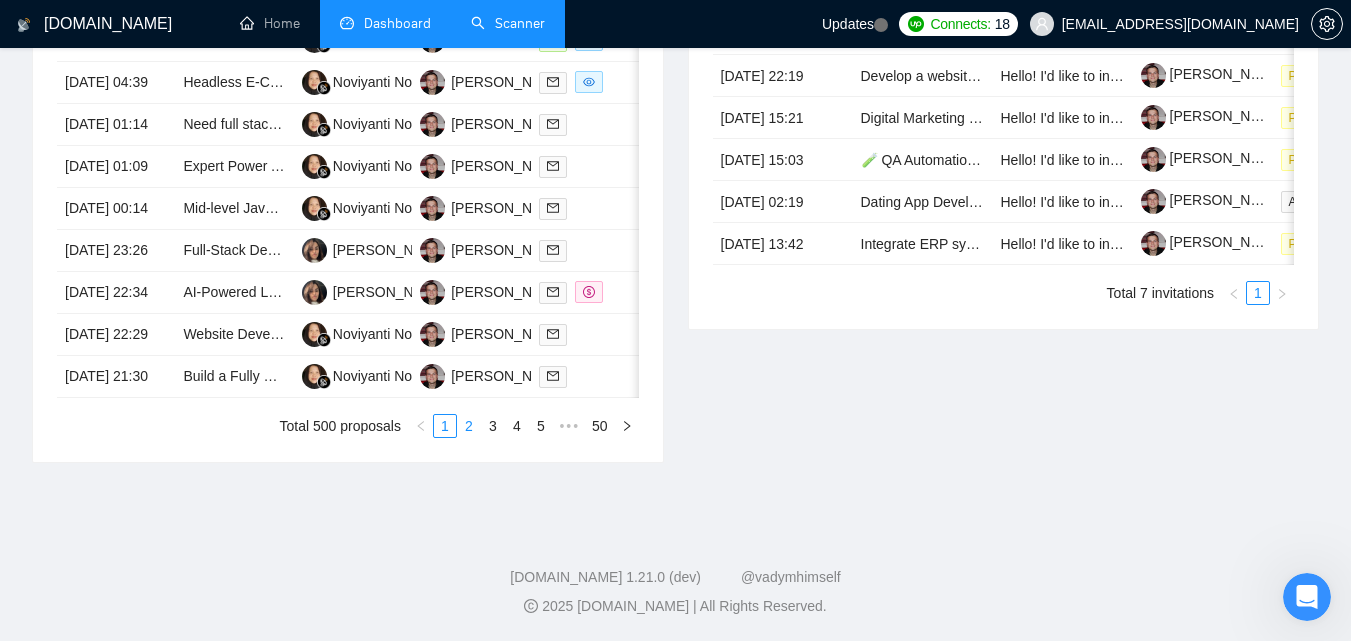 click on "2" at bounding box center [469, 426] 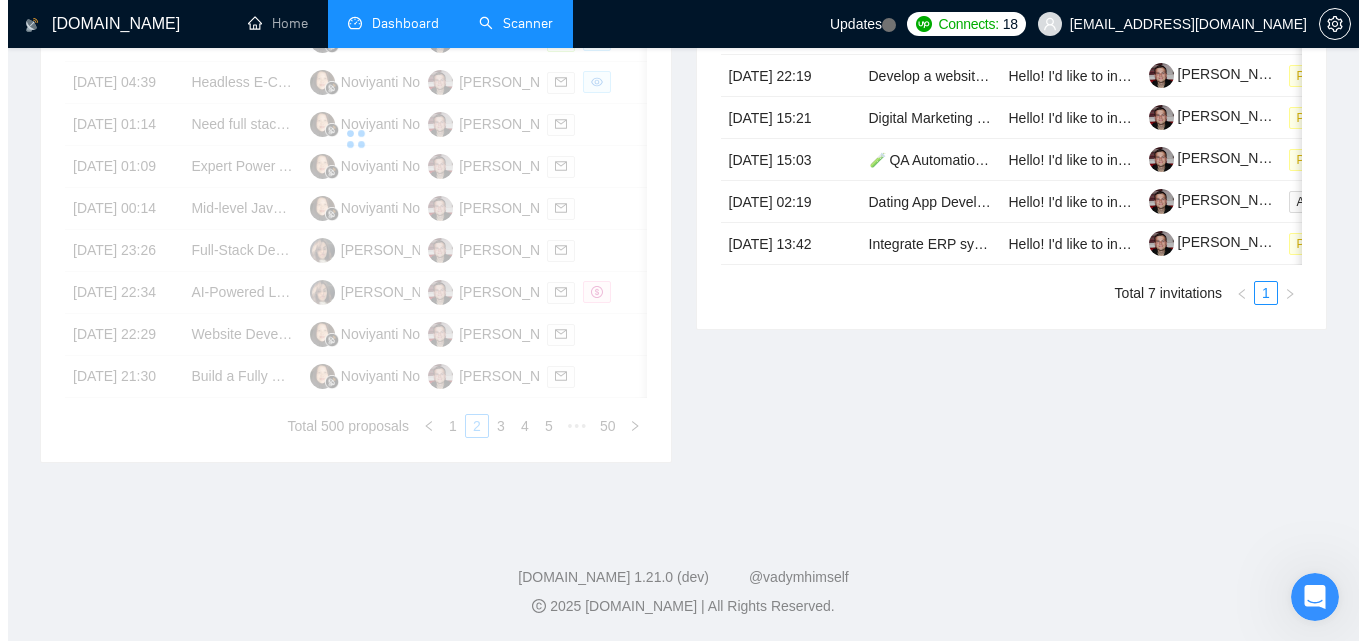 scroll, scrollTop: 800, scrollLeft: 0, axis: vertical 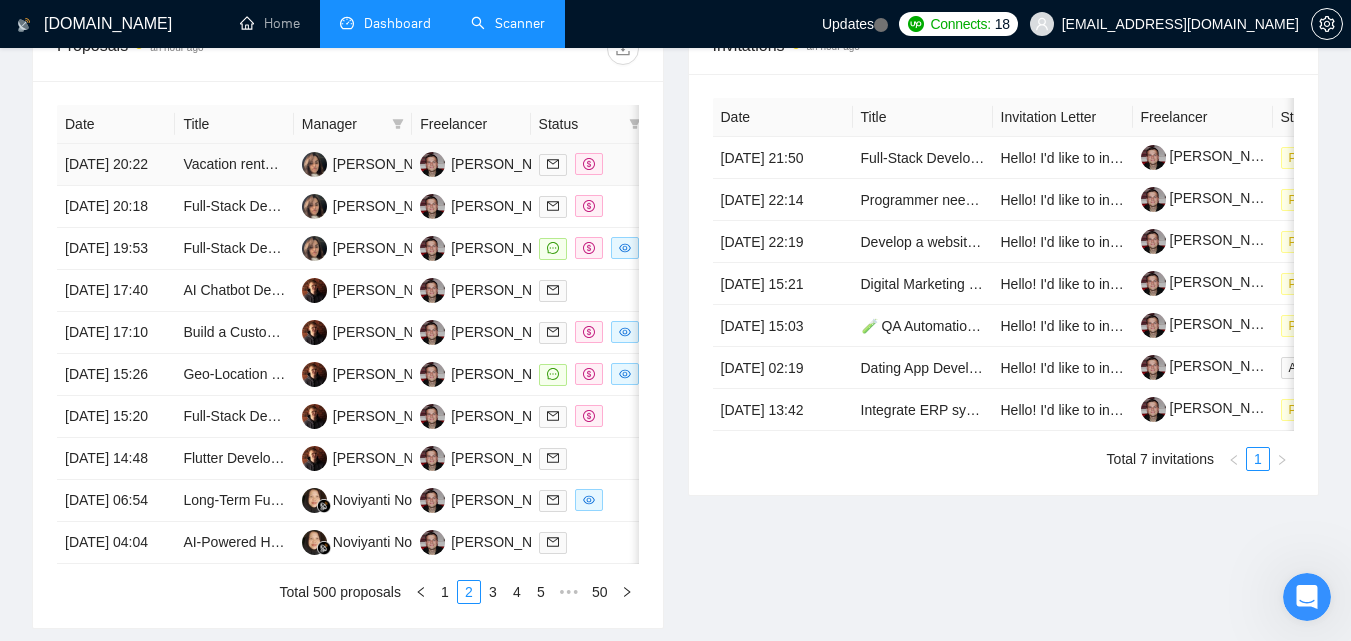 click on "[DATE] 20:22" at bounding box center (116, 165) 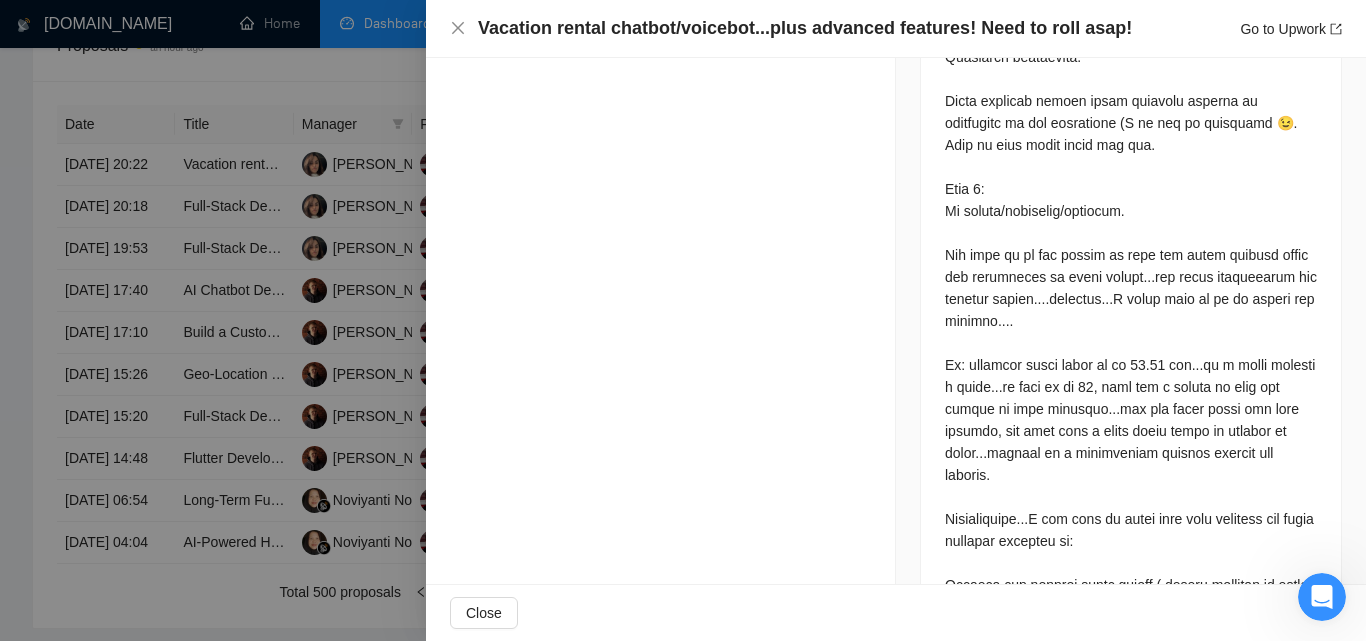 scroll, scrollTop: 1300, scrollLeft: 0, axis: vertical 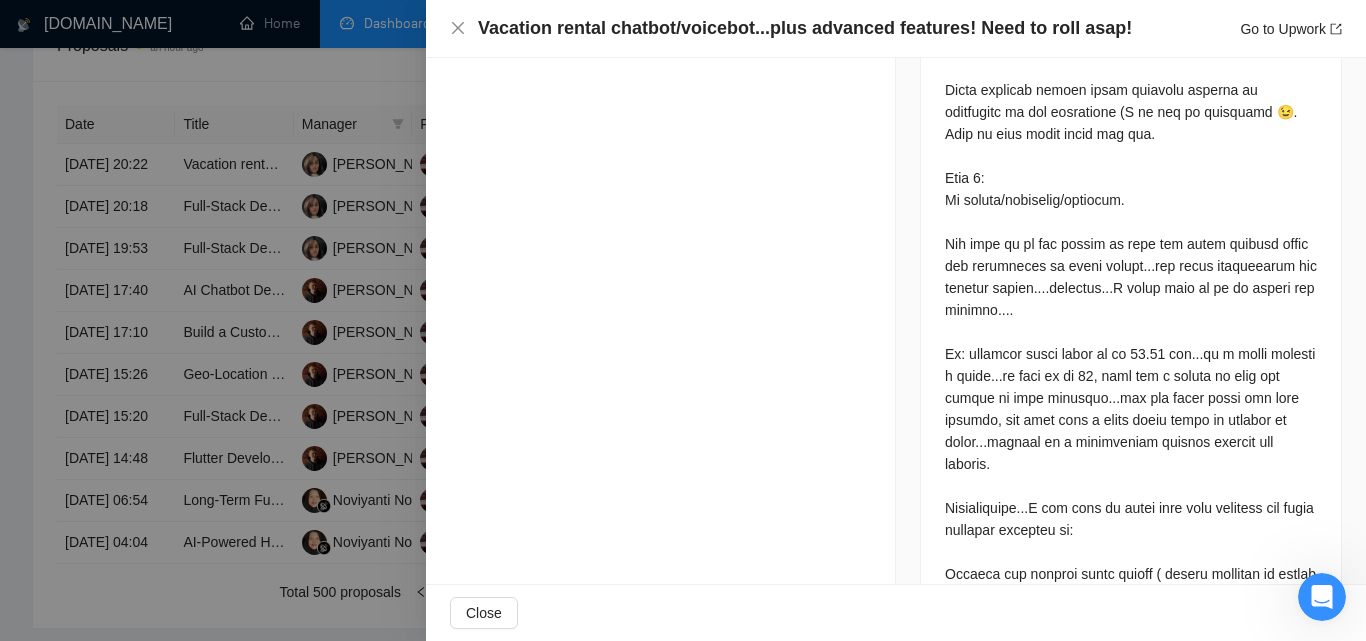 click on "Vacation rental chatbot/voicebot...plus advanced features!   Need to roll asap! Go to Upwork" at bounding box center [896, 28] 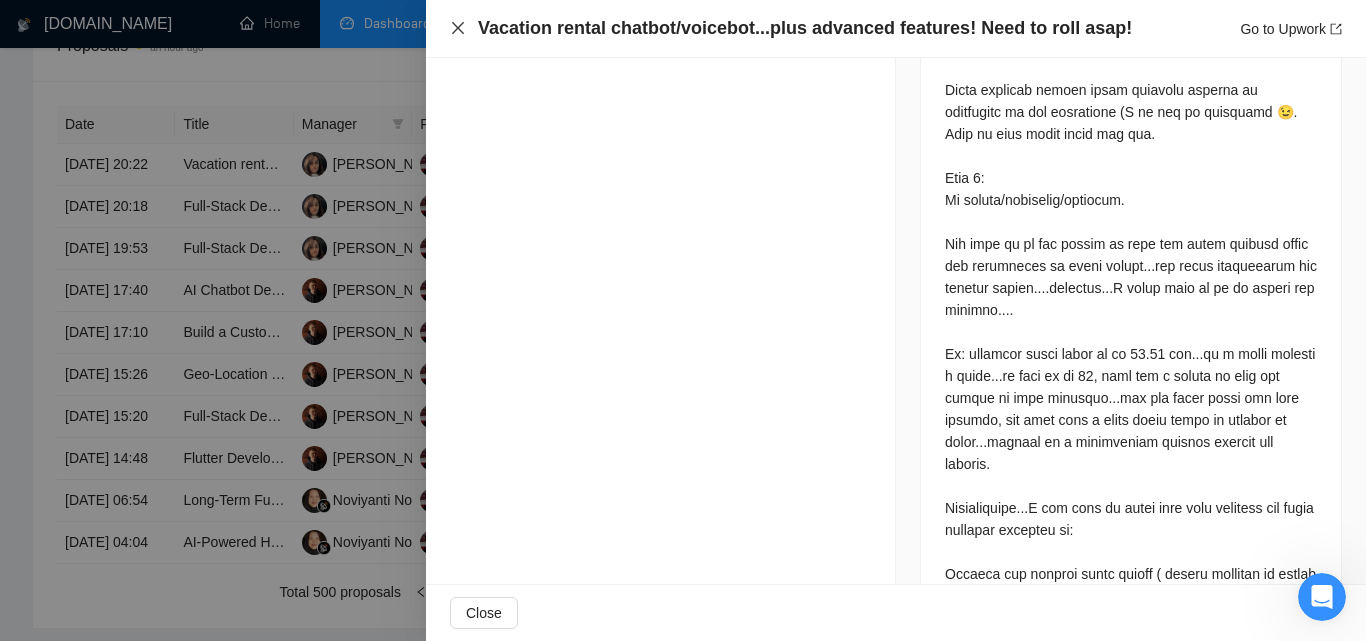 click 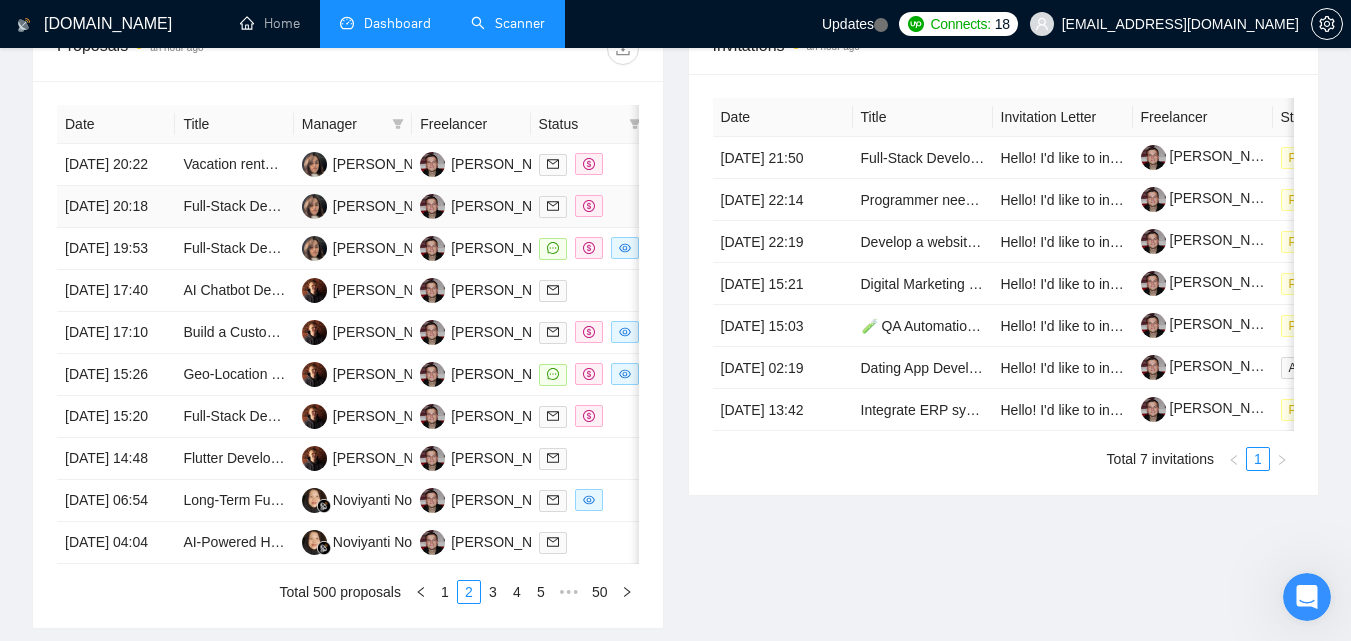 click on "[DATE] 20:18" at bounding box center [116, 207] 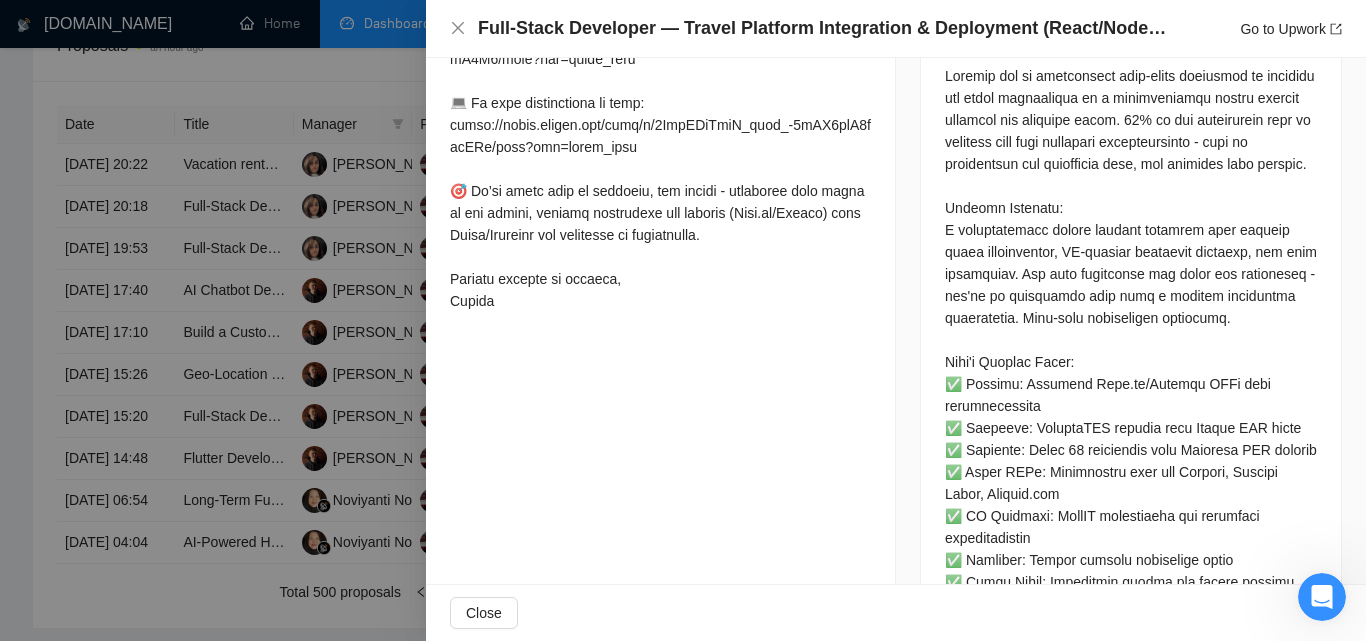 scroll, scrollTop: 900, scrollLeft: 0, axis: vertical 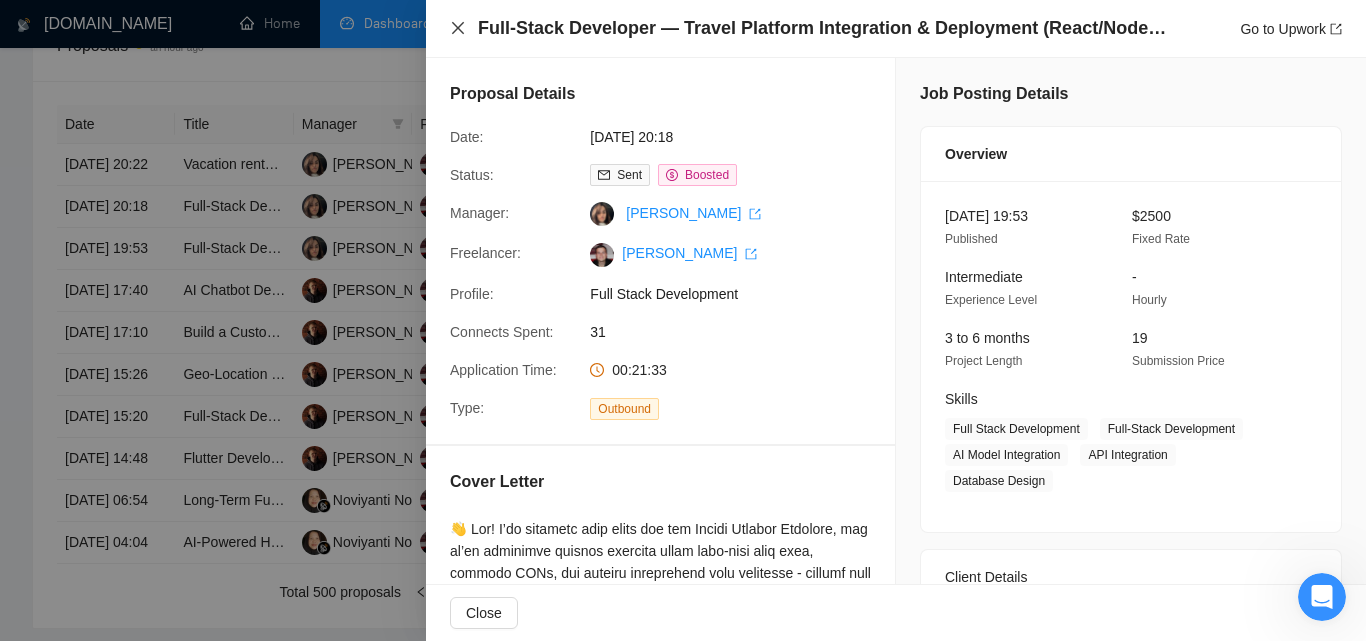 click 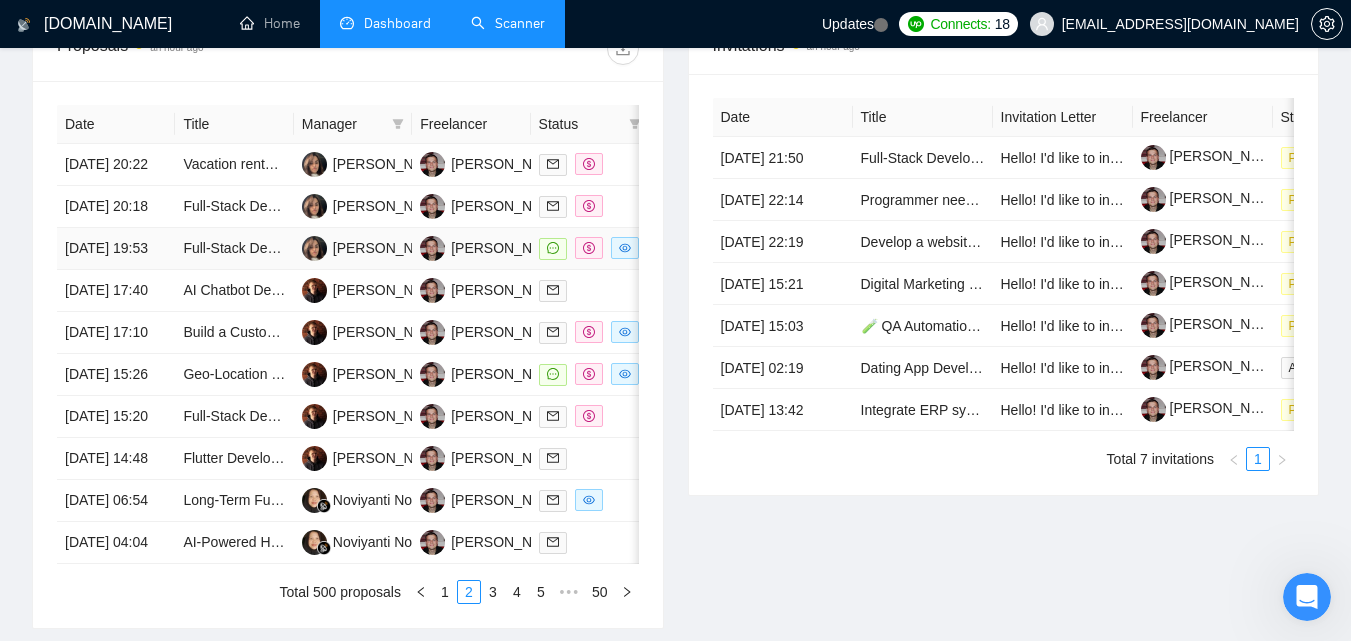 click on "[DATE] 19:53" at bounding box center [116, 249] 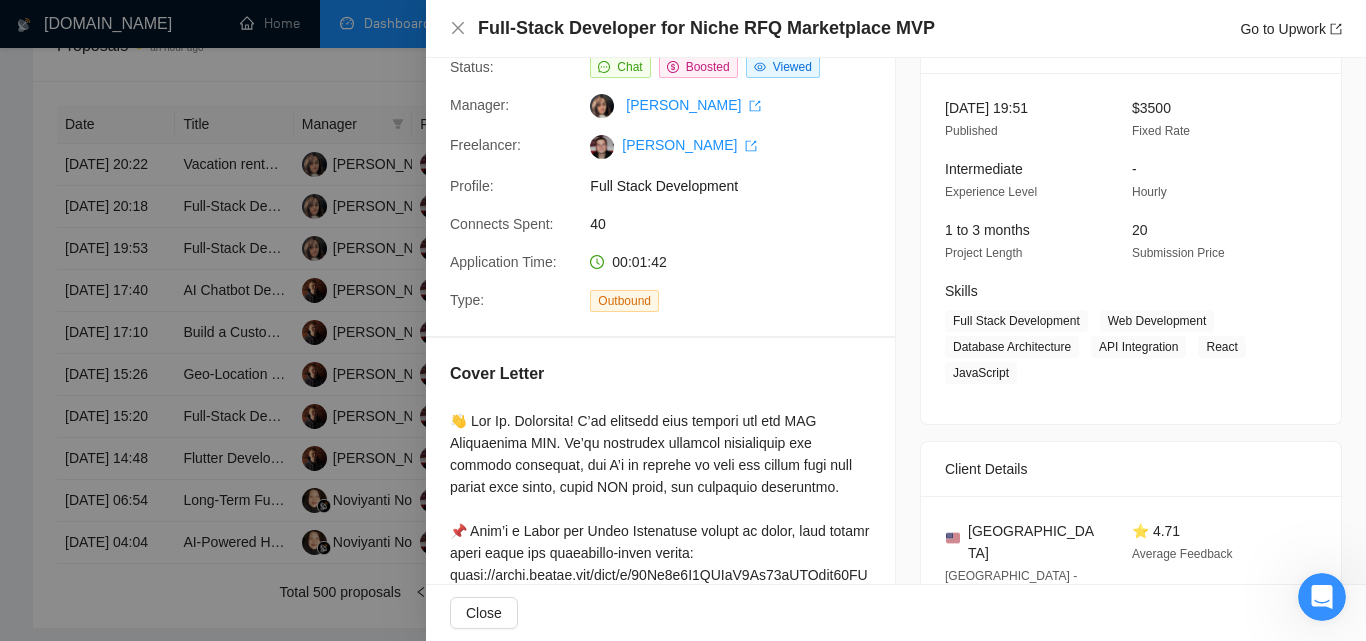 scroll, scrollTop: 70, scrollLeft: 0, axis: vertical 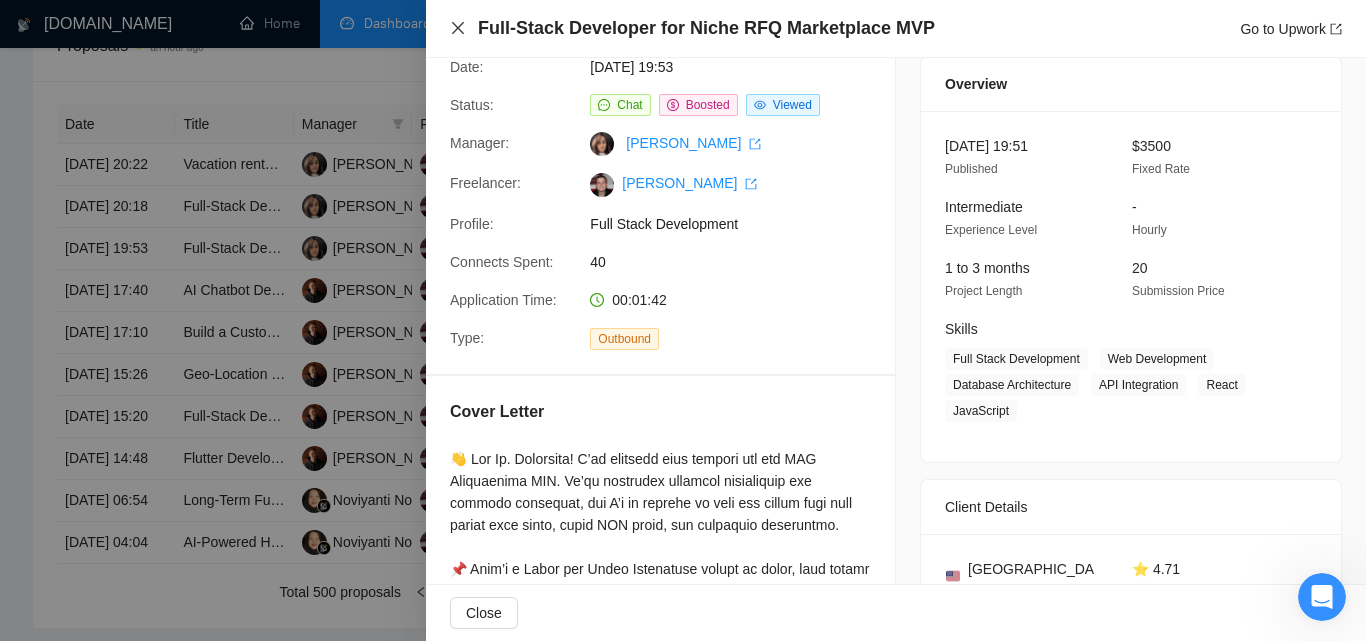 click 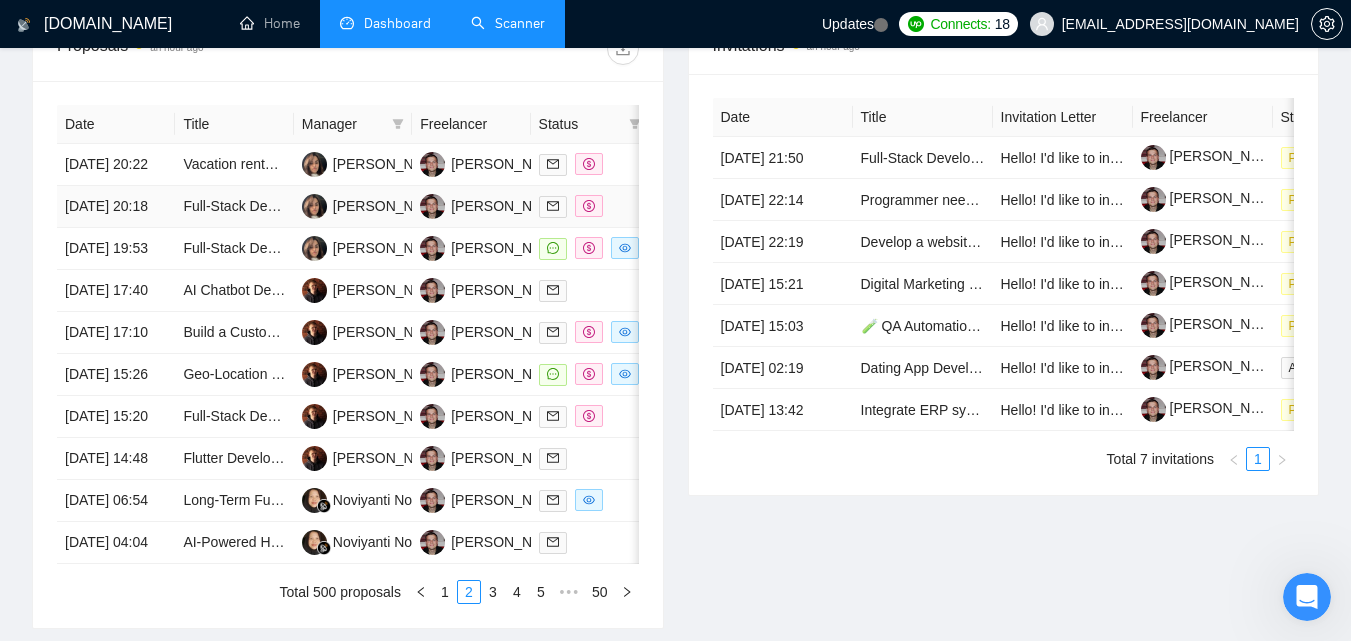 click on "[DATE] 20:18" at bounding box center [116, 207] 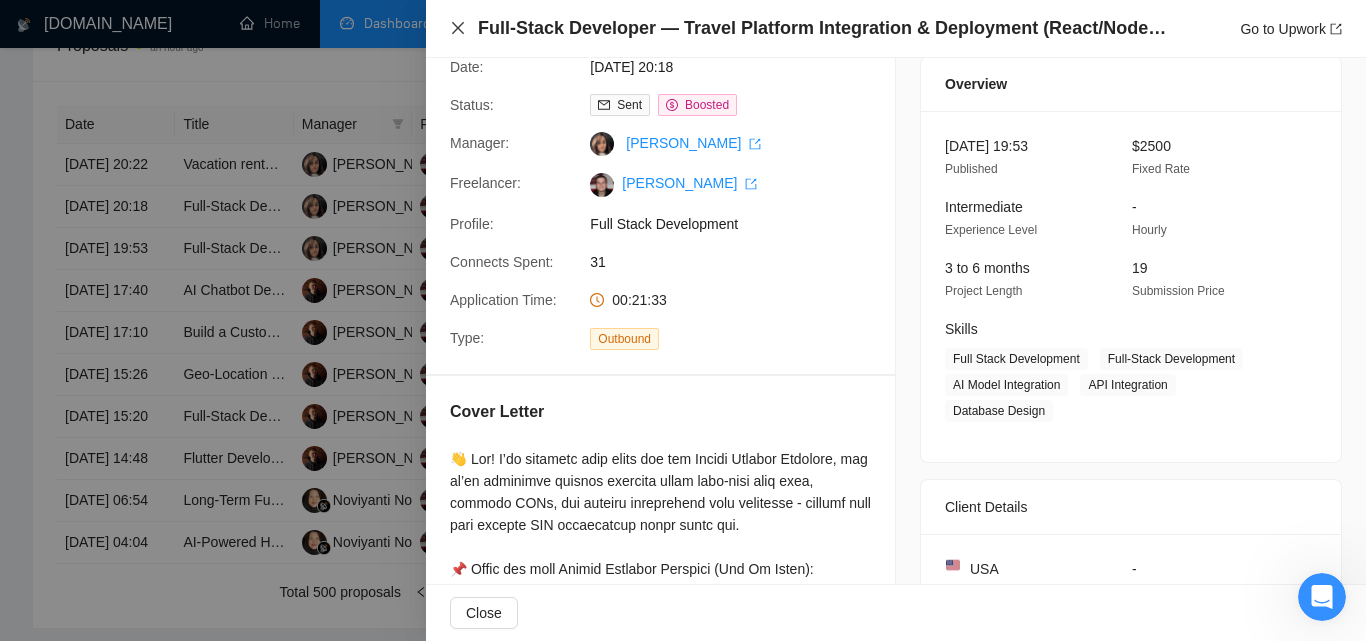 click 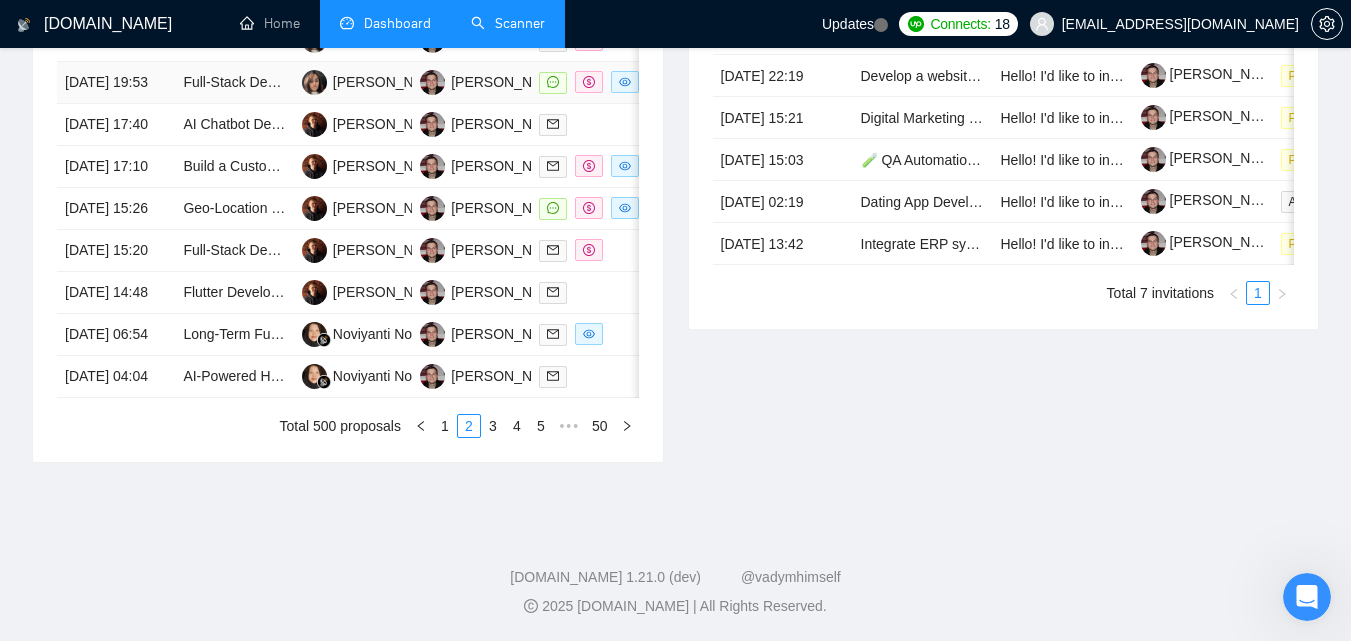 scroll, scrollTop: 1100, scrollLeft: 0, axis: vertical 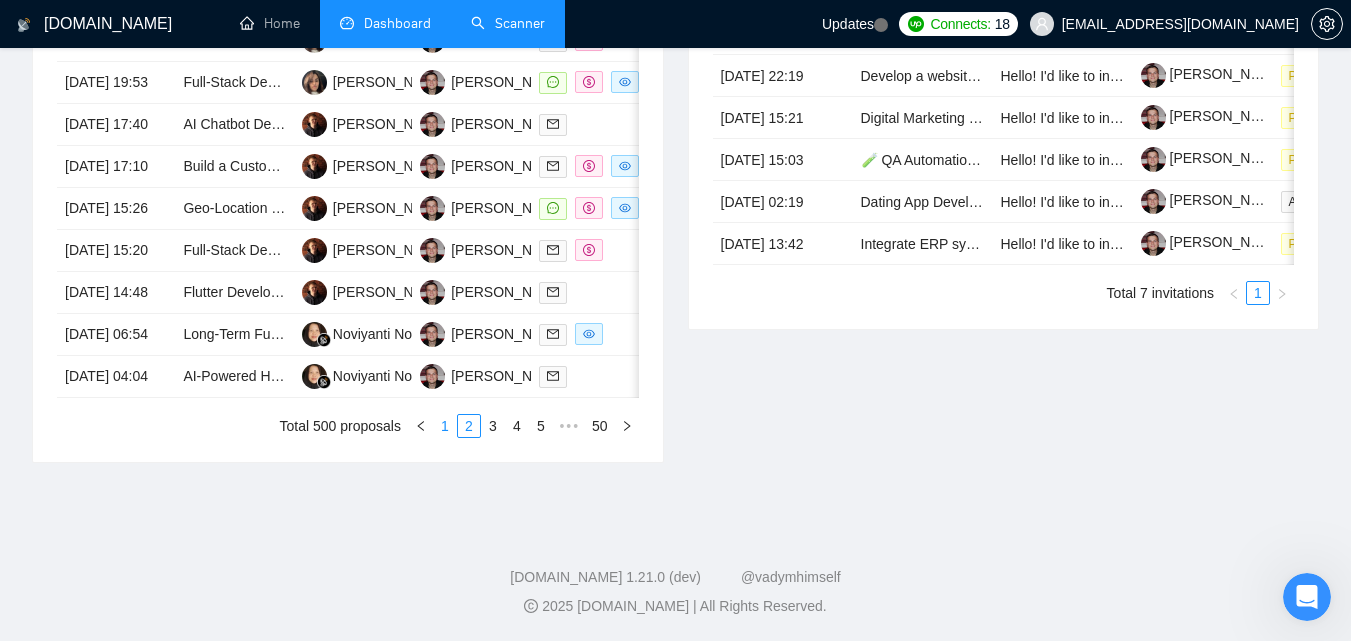 click on "1" at bounding box center (445, 426) 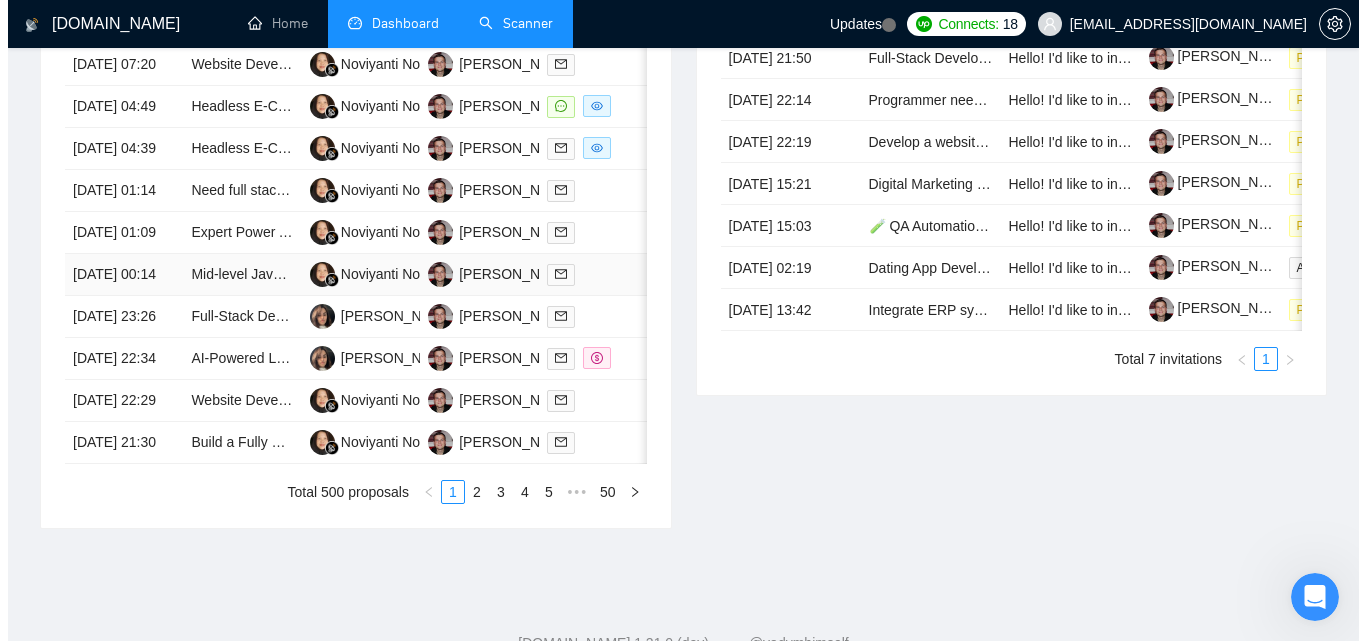 scroll, scrollTop: 800, scrollLeft: 0, axis: vertical 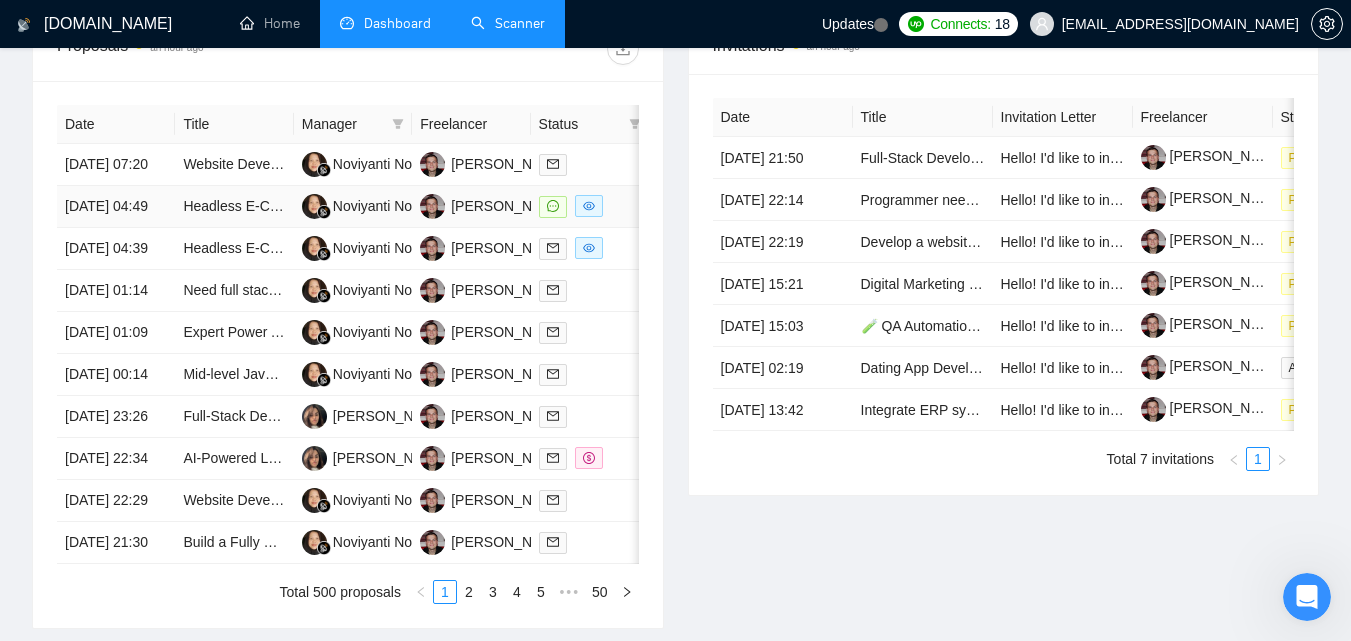 click on "[DATE] 04:49" at bounding box center [116, 207] 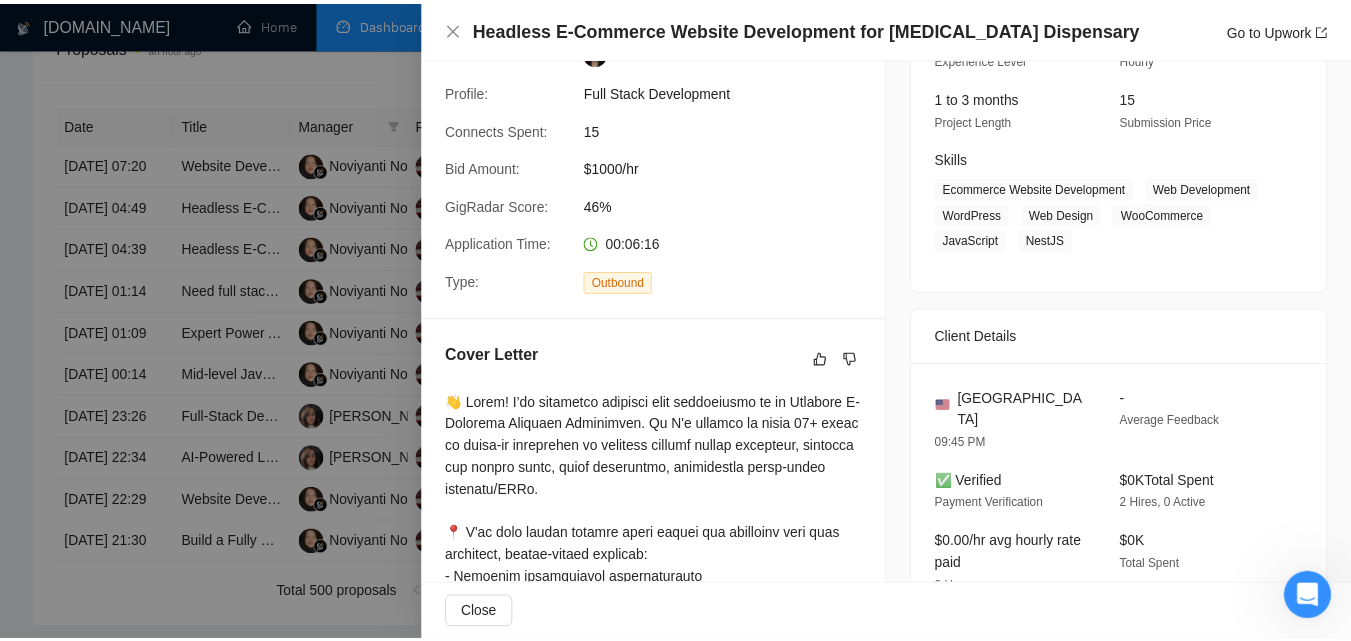 scroll, scrollTop: 570, scrollLeft: 0, axis: vertical 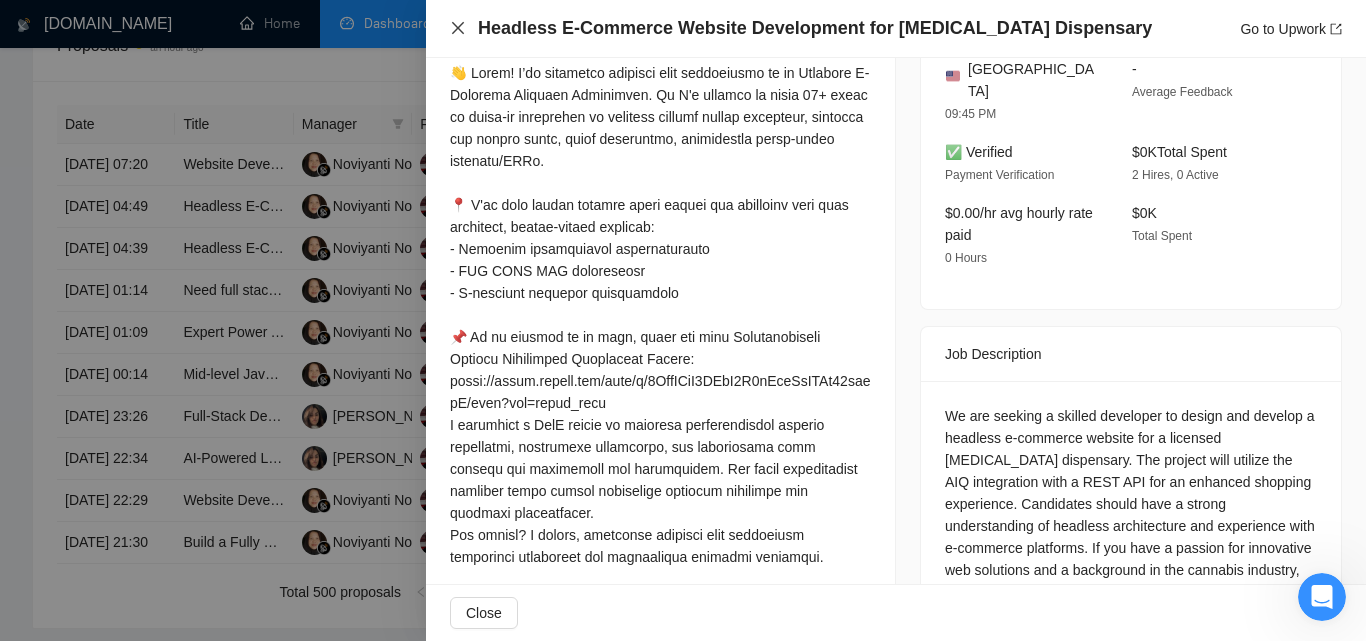 click 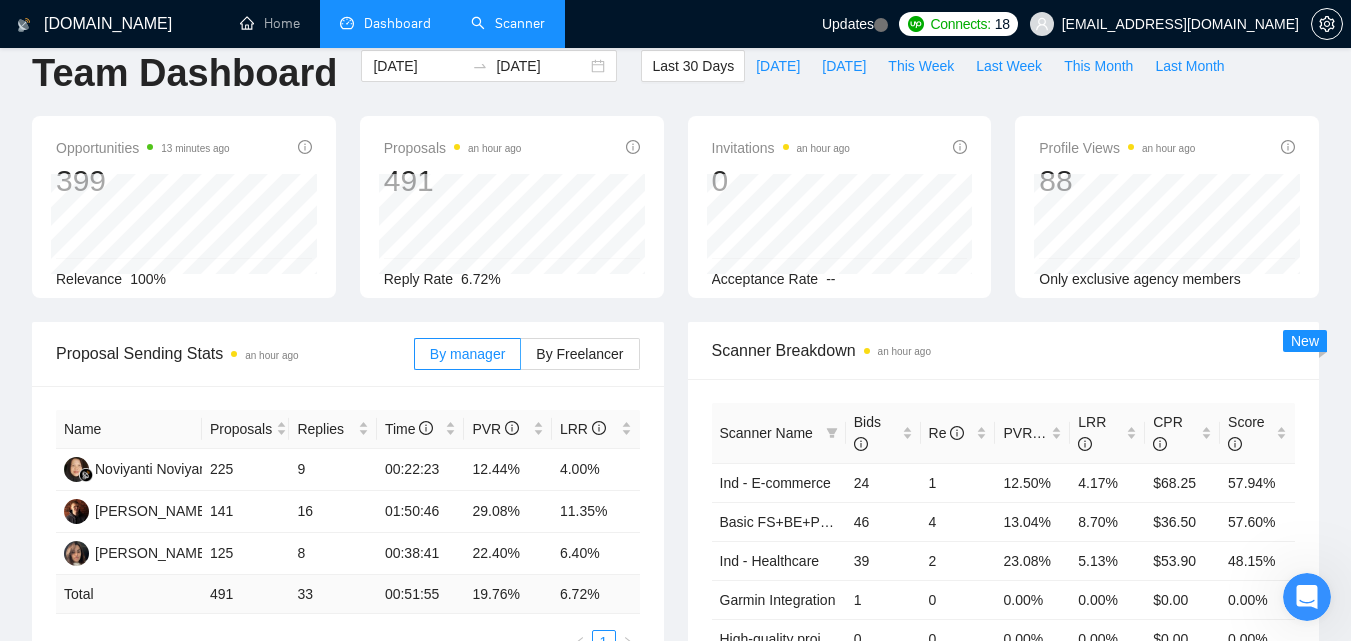 scroll, scrollTop: 0, scrollLeft: 0, axis: both 